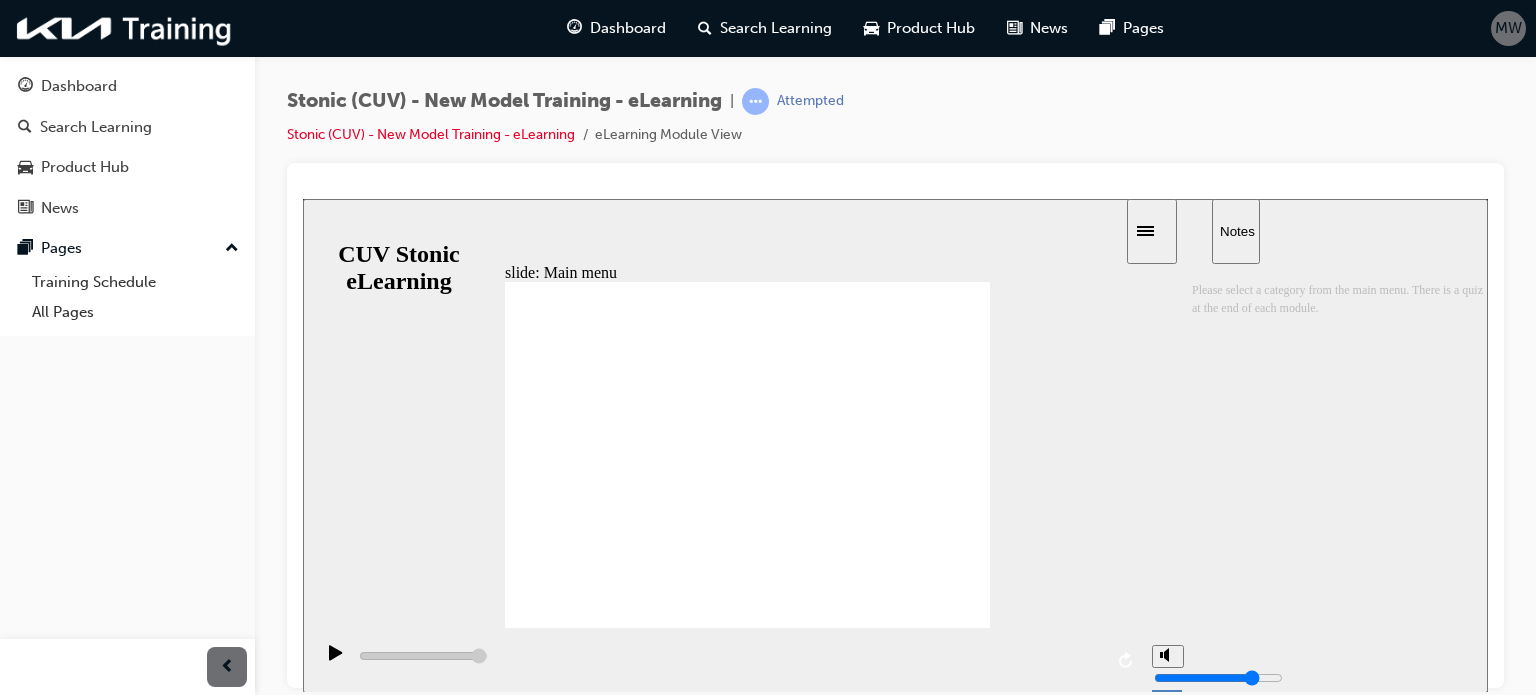 scroll, scrollTop: 0, scrollLeft: 0, axis: both 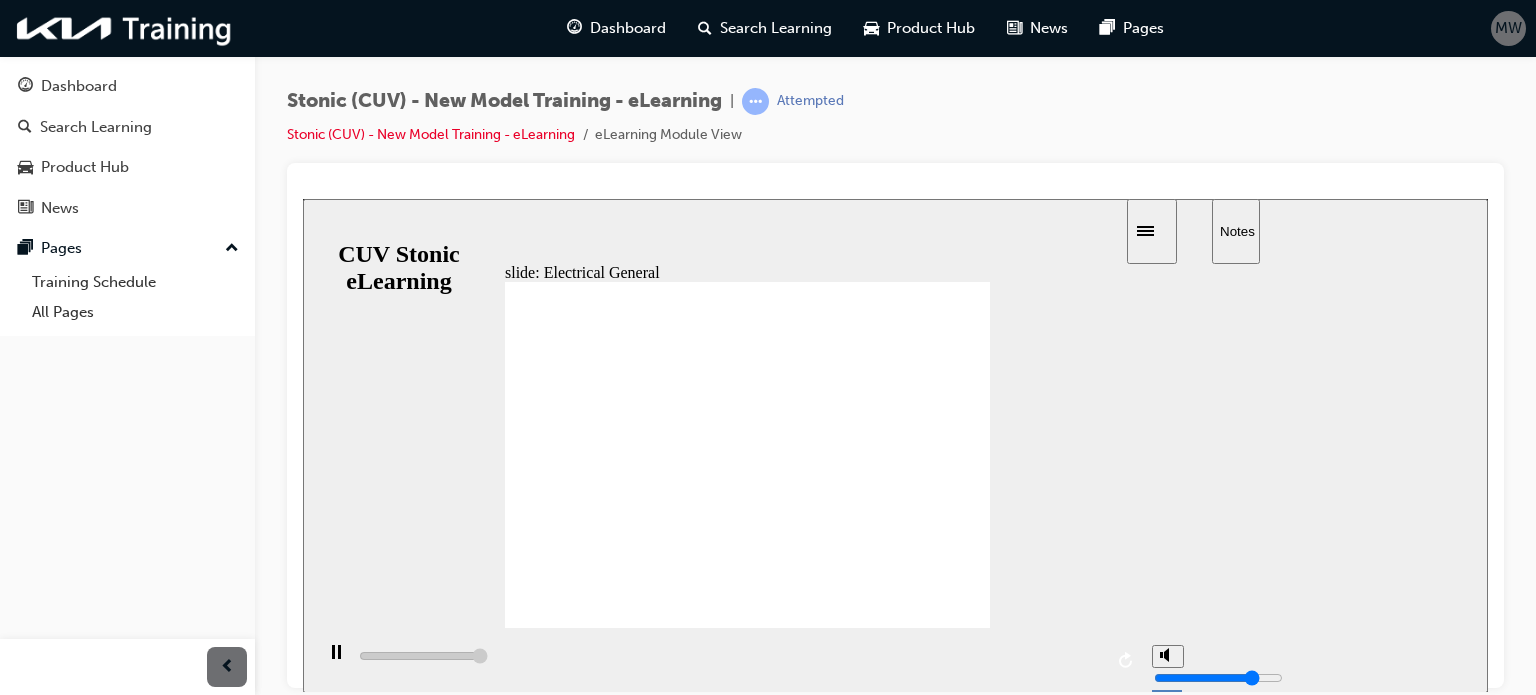 type on "5000" 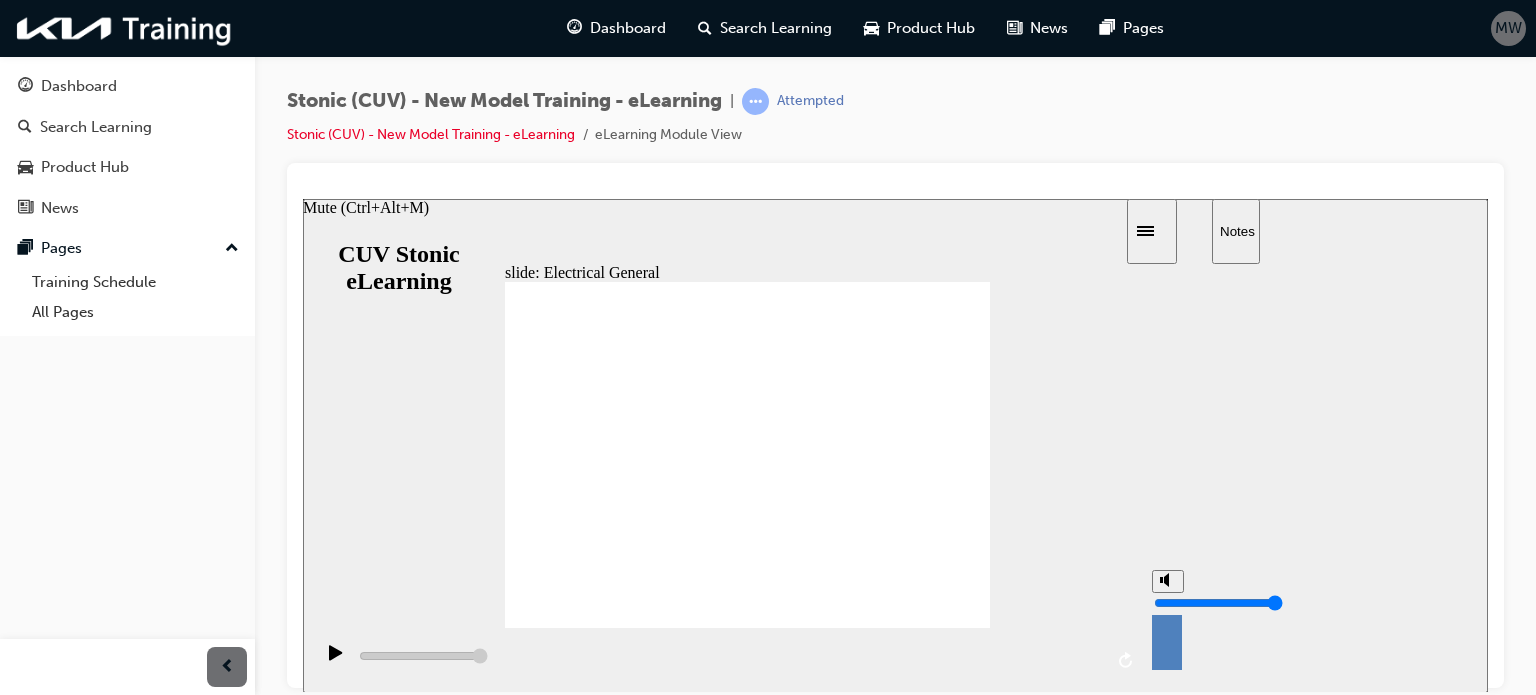 drag, startPoint x: 1164, startPoint y: 590, endPoint x: 1153, endPoint y: 484, distance: 106.56923 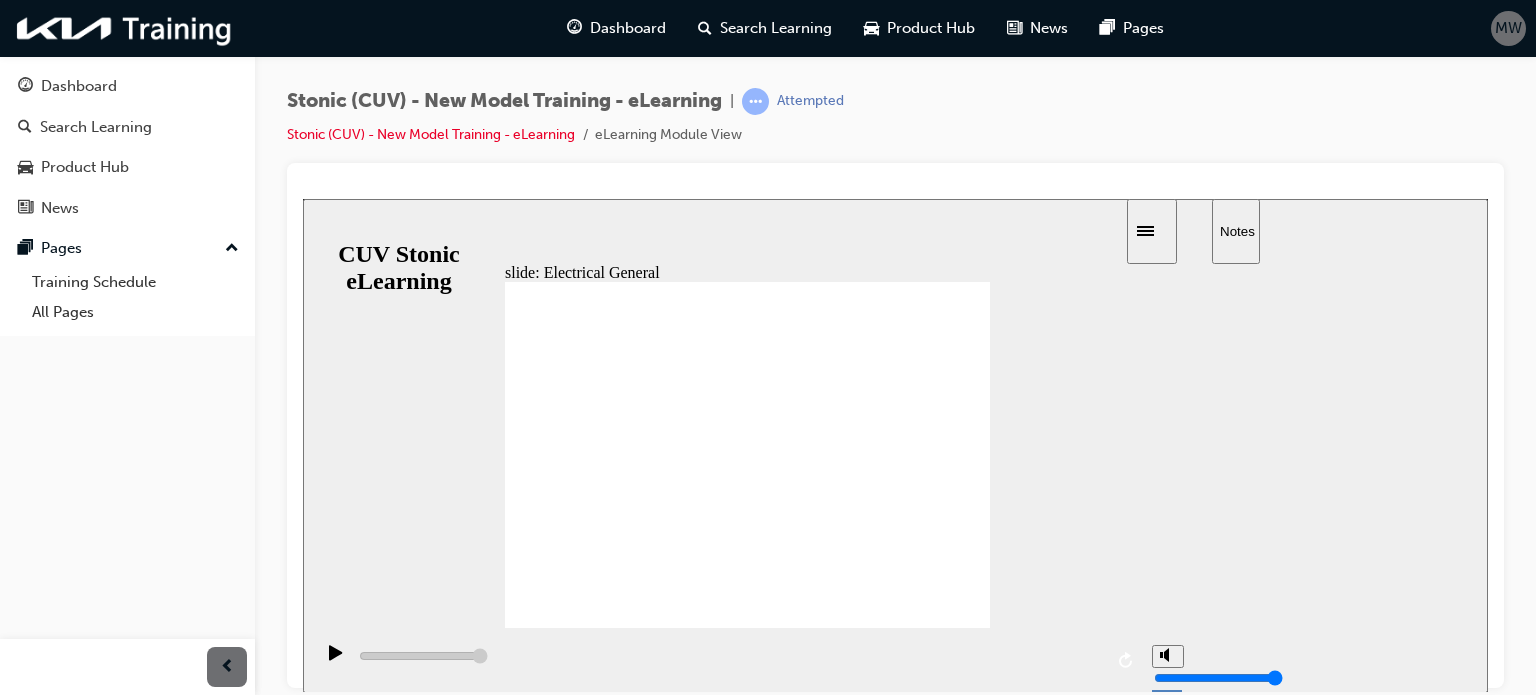 click on "slide: Electrical General
CUV Stonic M2   Kappa 1.4 MPI back button.png next button.png CUV Stonic M2 Kappa 1.4 MPI Back to top
Playback Speed
2
1.75
1.5" at bounding box center (895, 445) 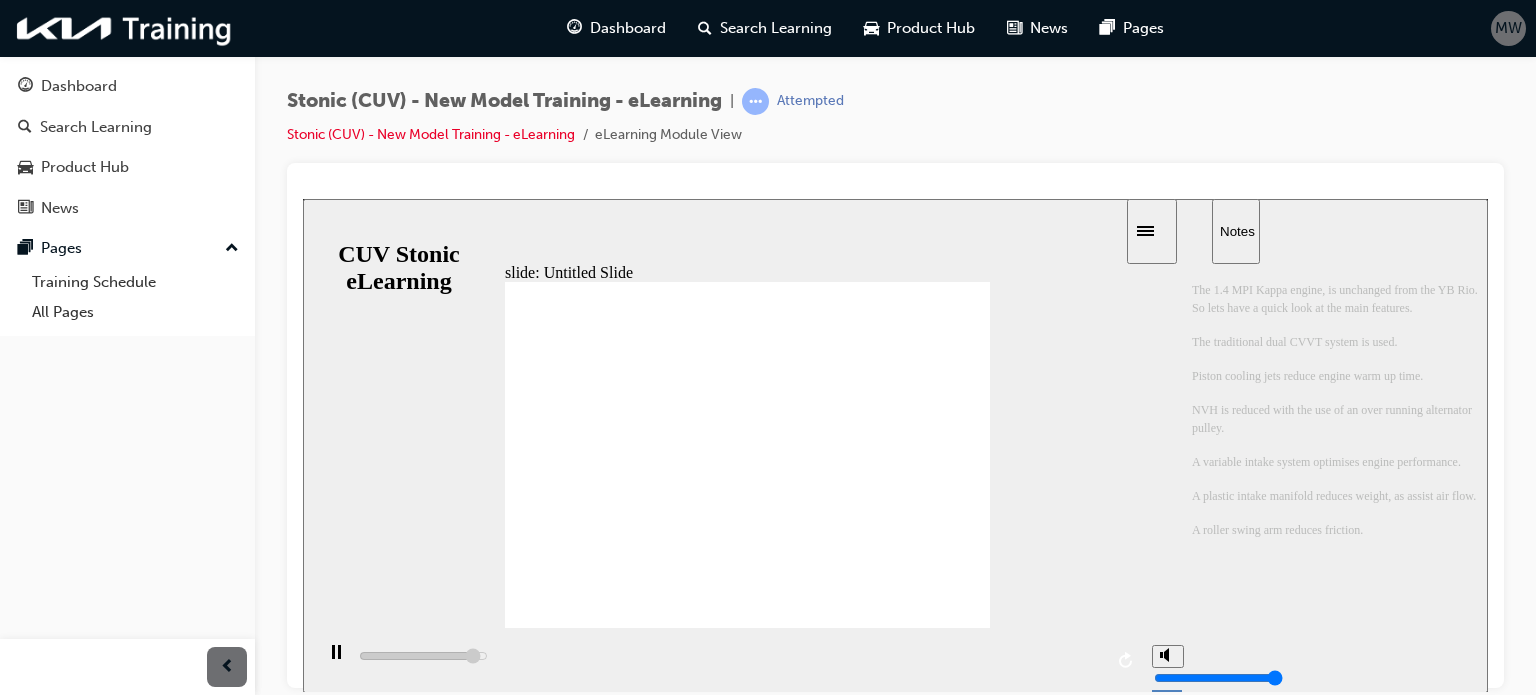 click on "slide: Untitled Slide
직선 연결선 3 Group 57 • Roller Swing Arm (HLA)    - Improved fuel efficiency through reduced friction.  직사각형 51 Group 72 • Dual CVVT    - Improved fuel efficiency and engine performance.     - Traditional CVVT is used.  • Plastic Intake Manifold    - Light weight and improved air flow increasing fuel efficiency.  back button.png next button.png Group 63 • Piston Cooling Jet    - Improved fuel efficiency through a decrease in engine warm up time.  • Variable Intake Solenoid (VIS)    - Optimised engine performance Group 69 • Overrunning Alternator Pulley    - Reduction in NVH.  § Variable Intake Solenoid (VIS)    - Optimised engine performance § Plastic Intake Manifold    - Light weight and improved air  flow increasing fuel efficiency.  § Roller Swing Arm (HLA)    - Improved fuel efficiency through  reduced friction.  § Piston Cooling Jet    - Improved fuel efficiency through  § § Dual CVVT Back to top" at bounding box center (895, 445) 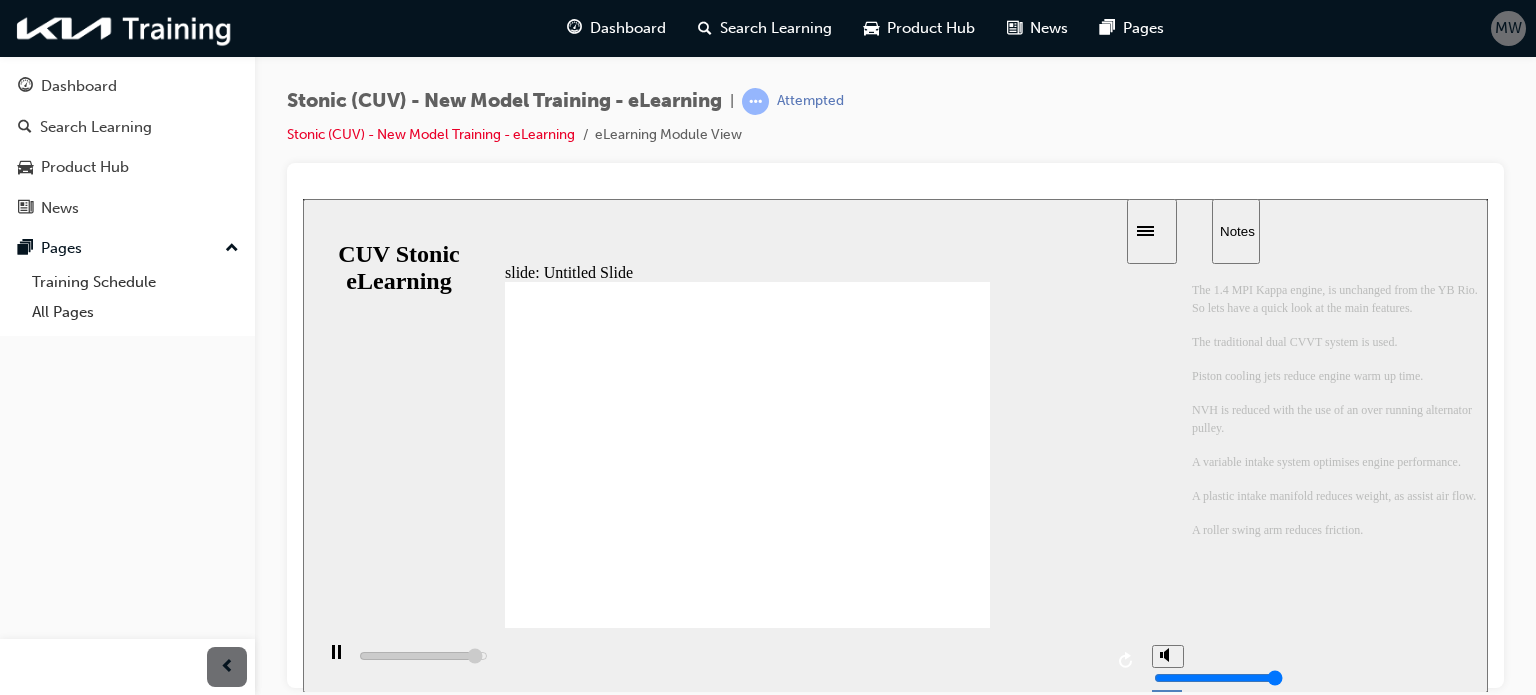 click 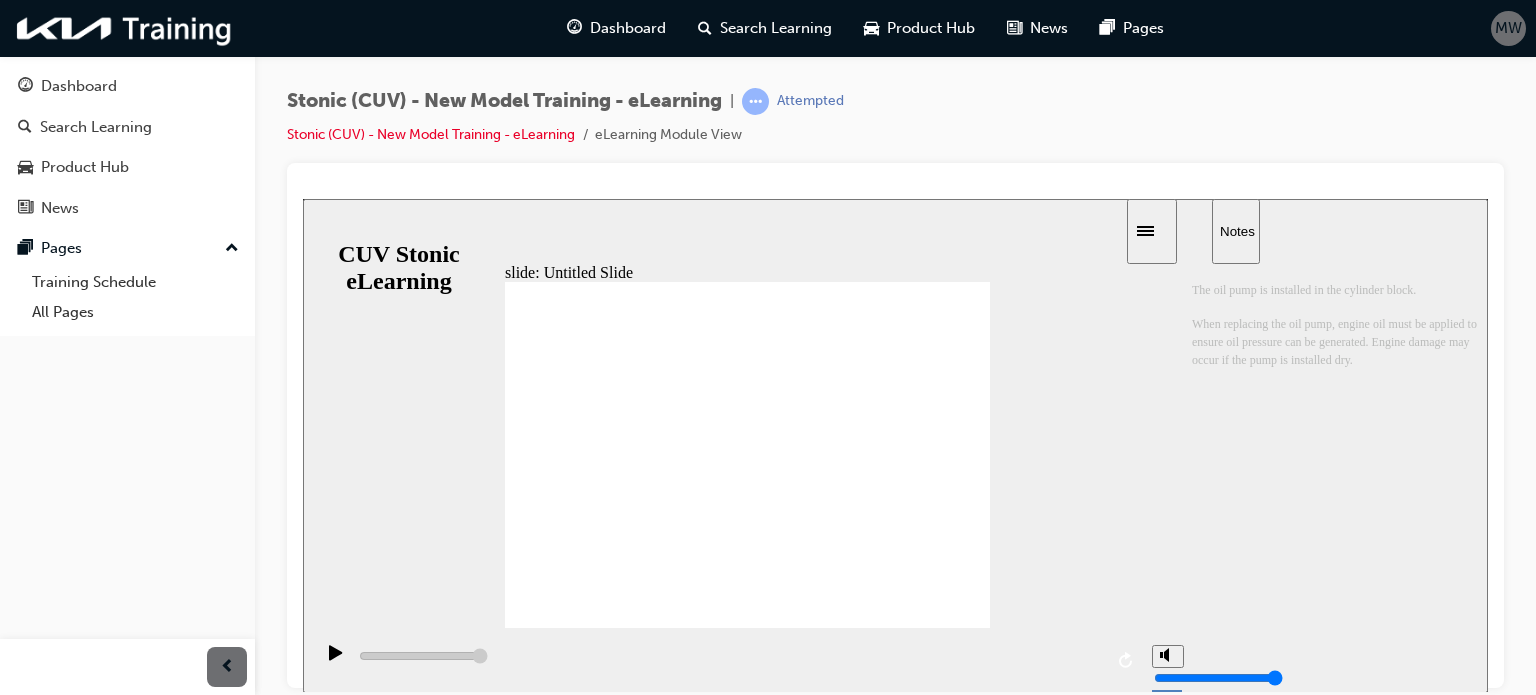 click 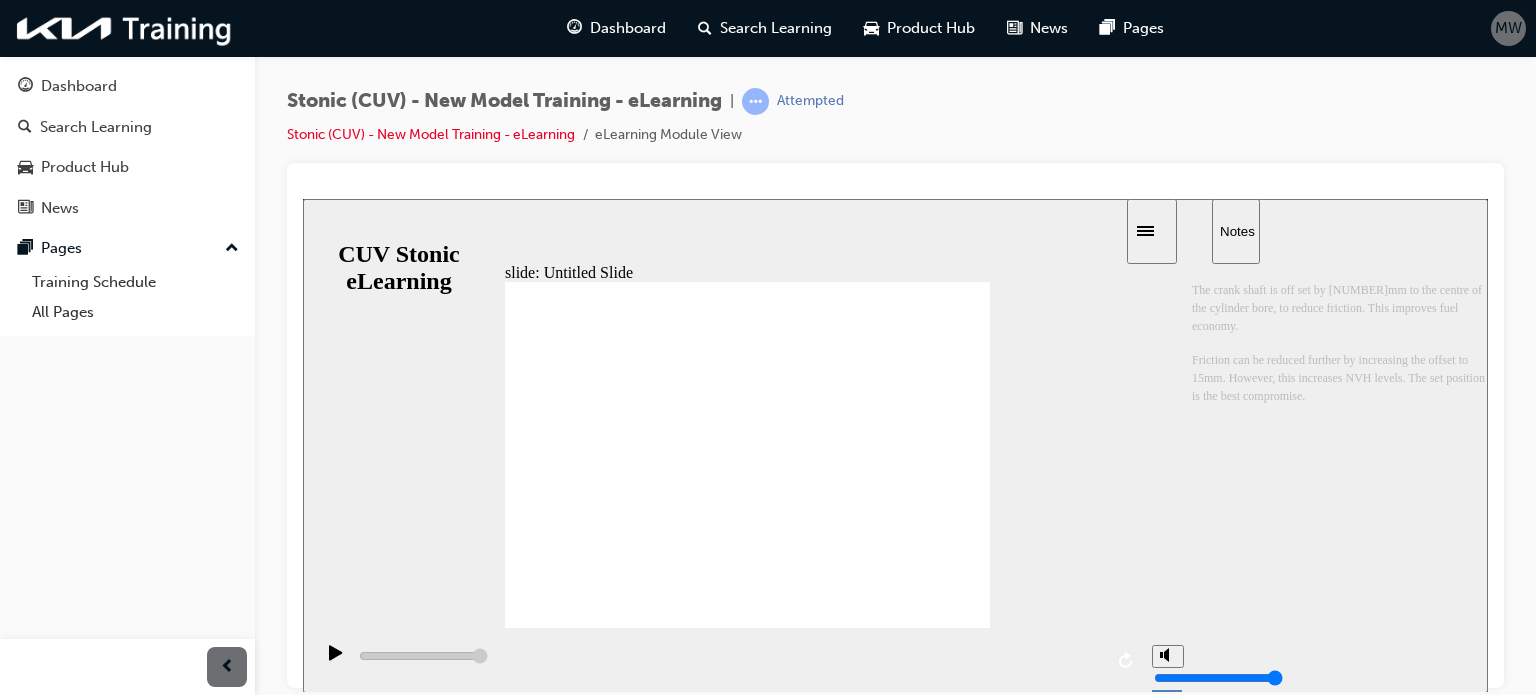 click 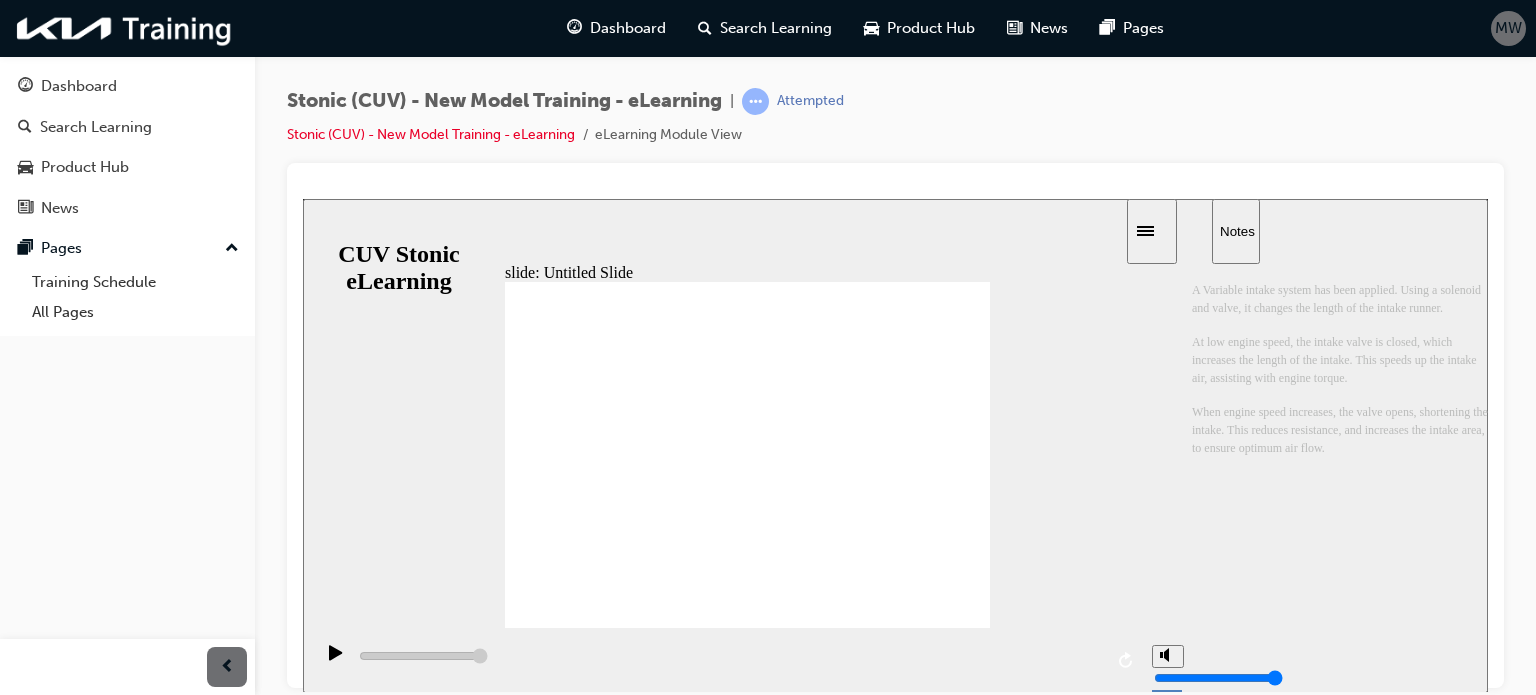 click 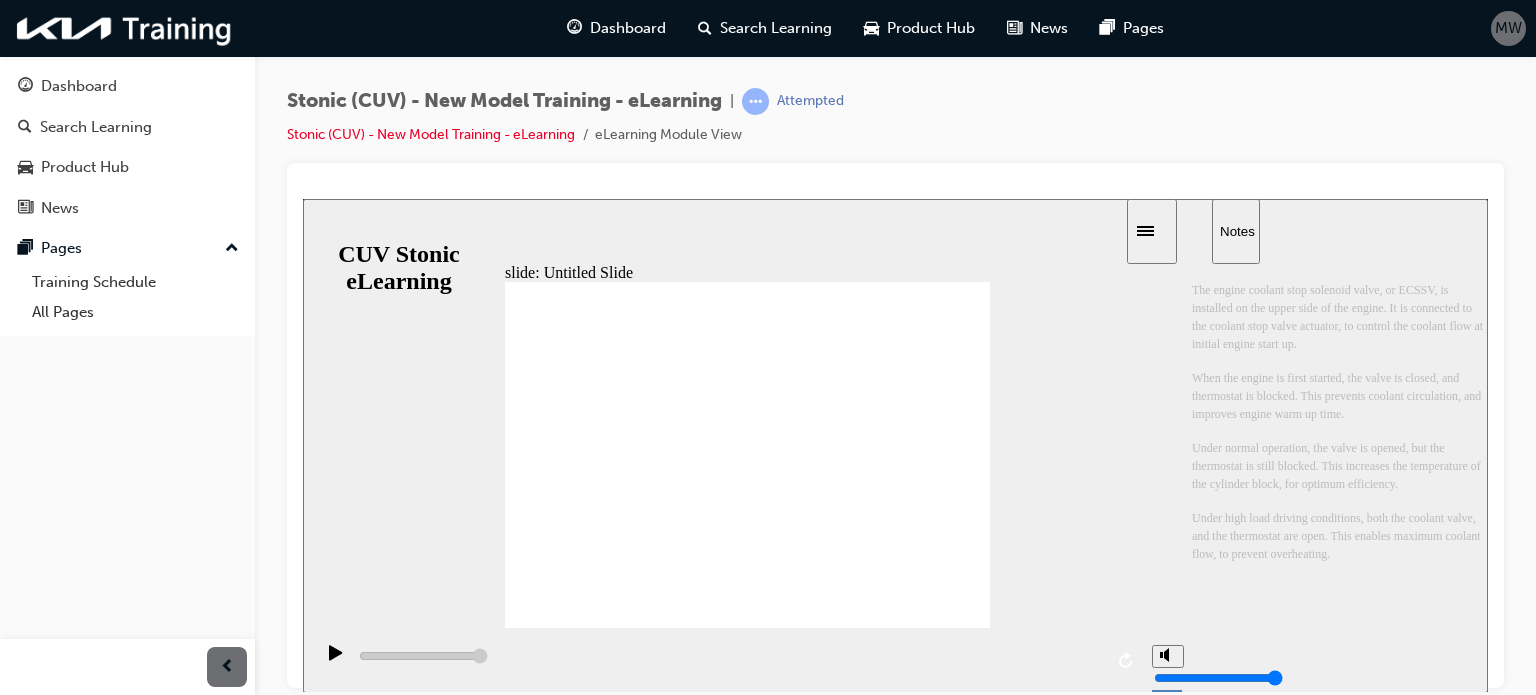 click 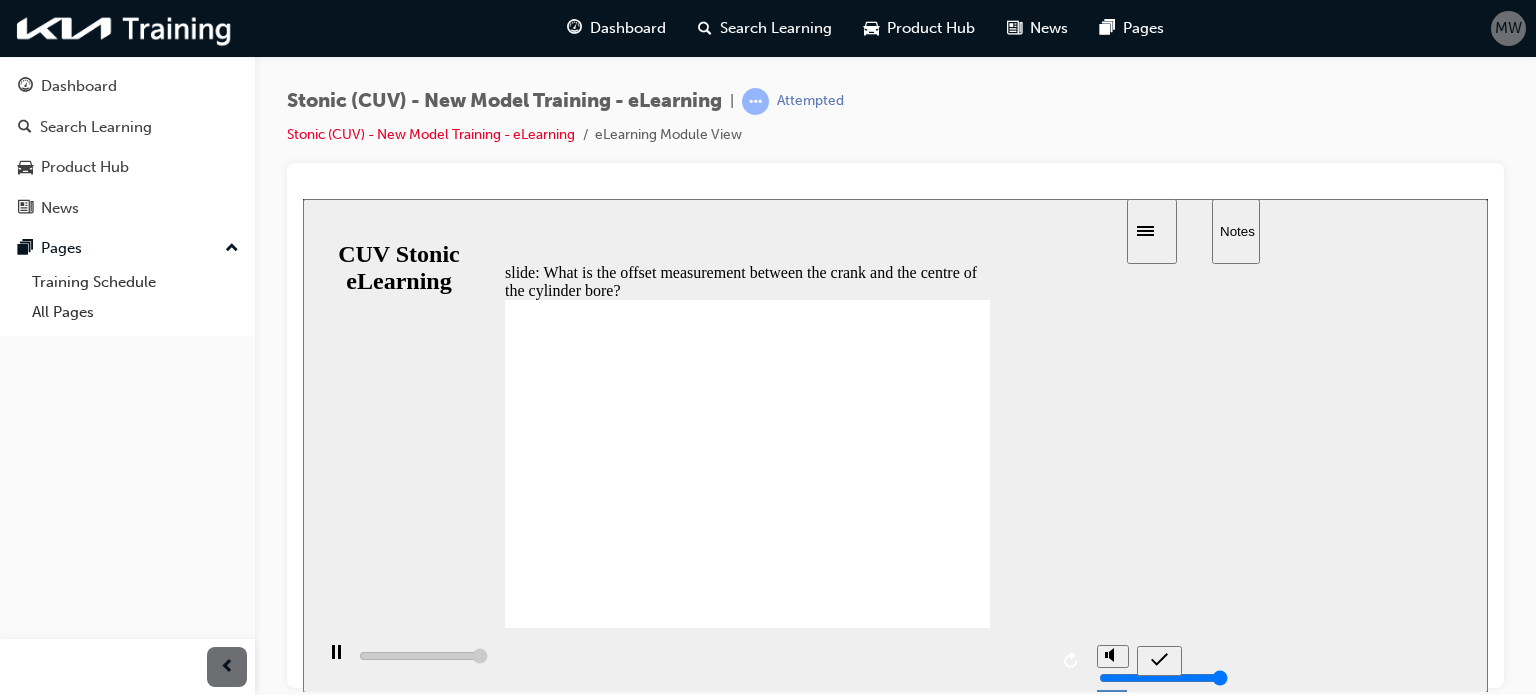 type on "41000" 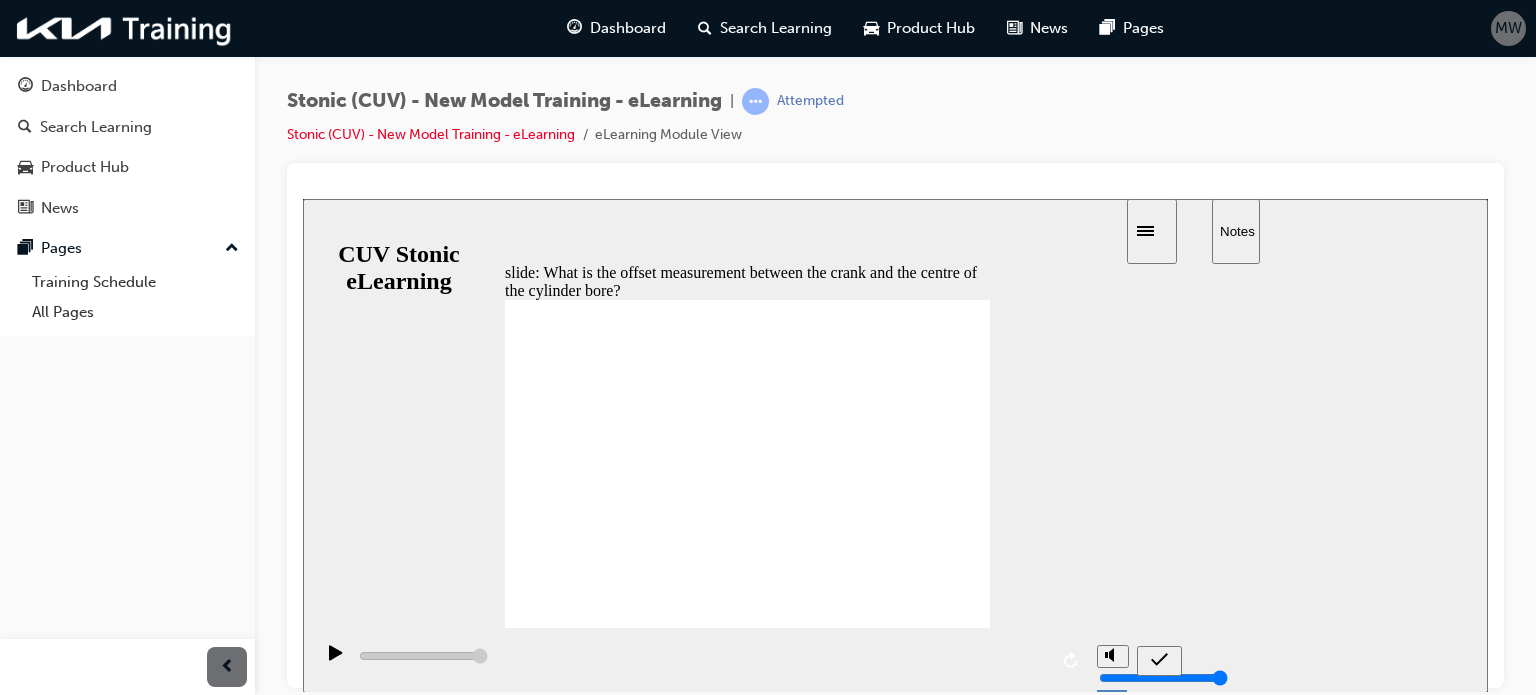 radio on "true" 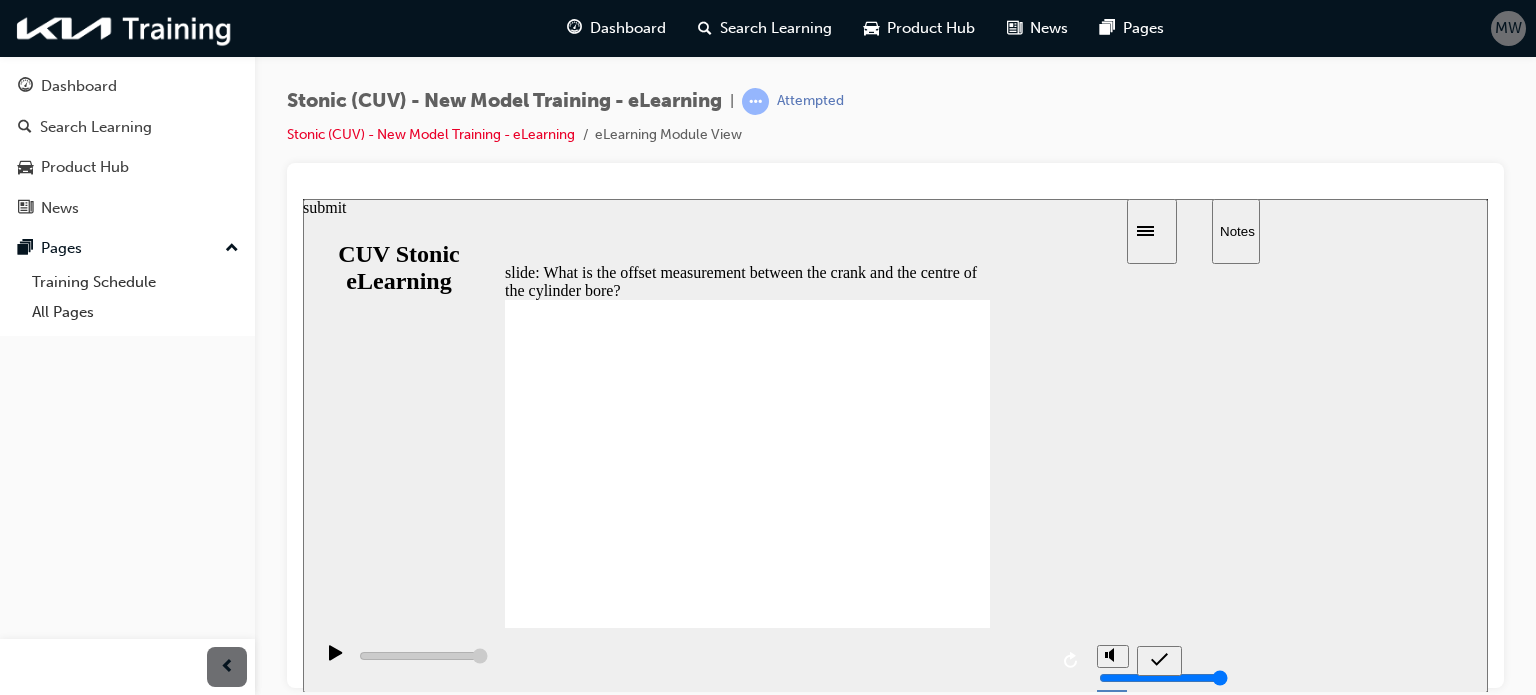 click 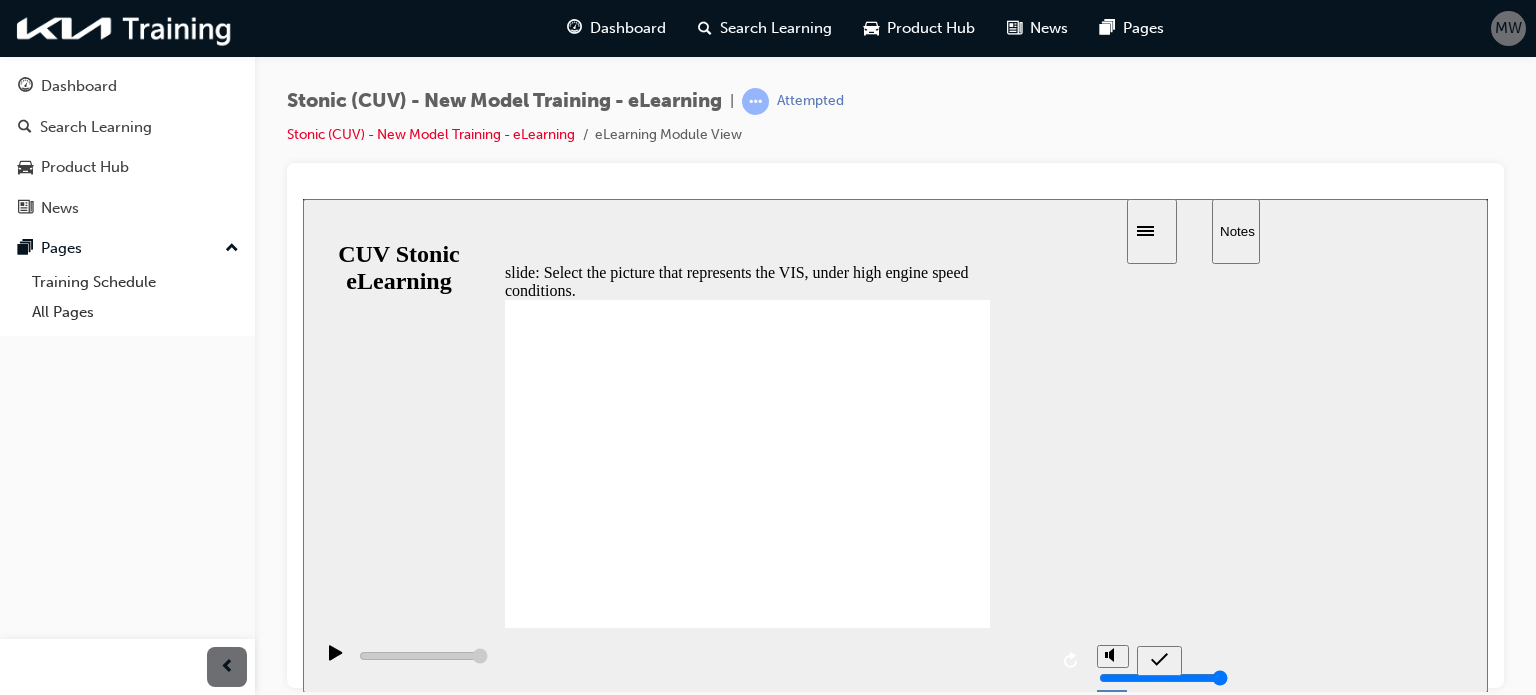 click 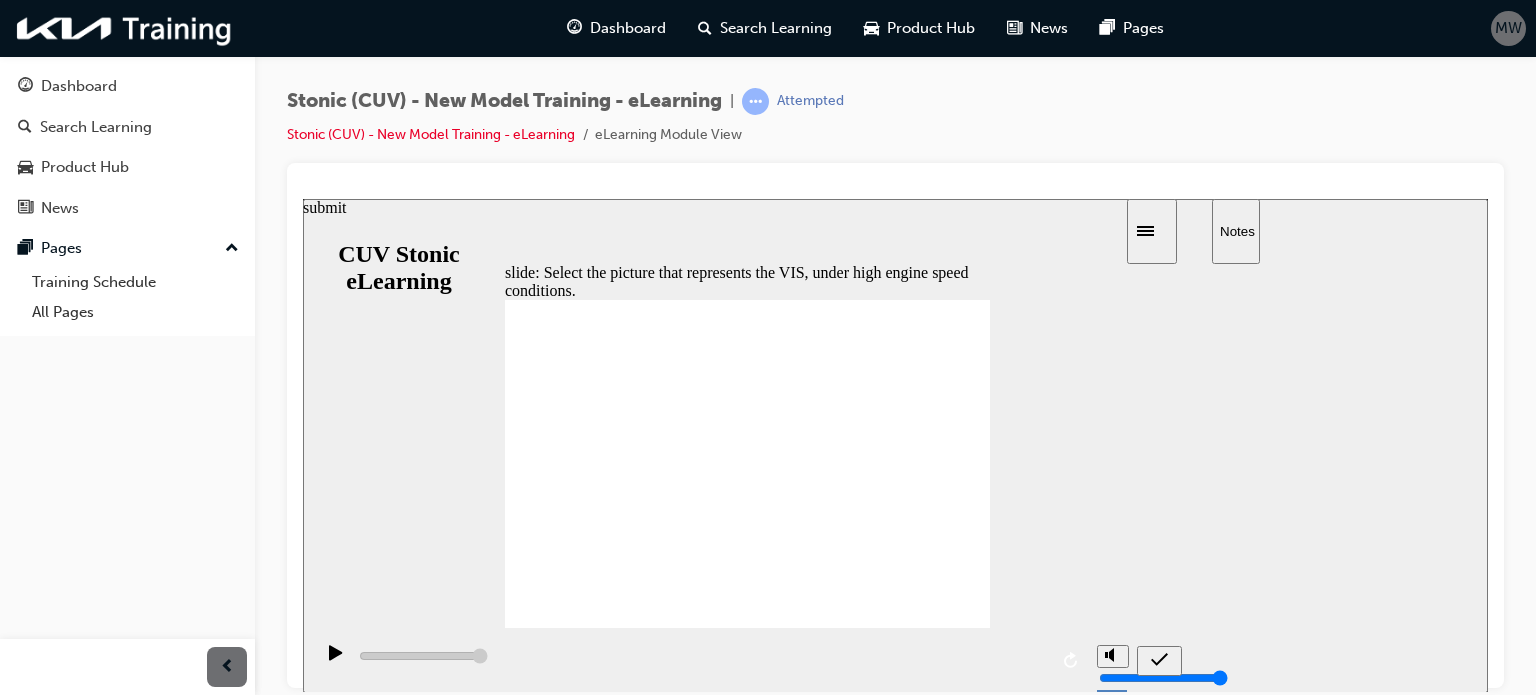 click 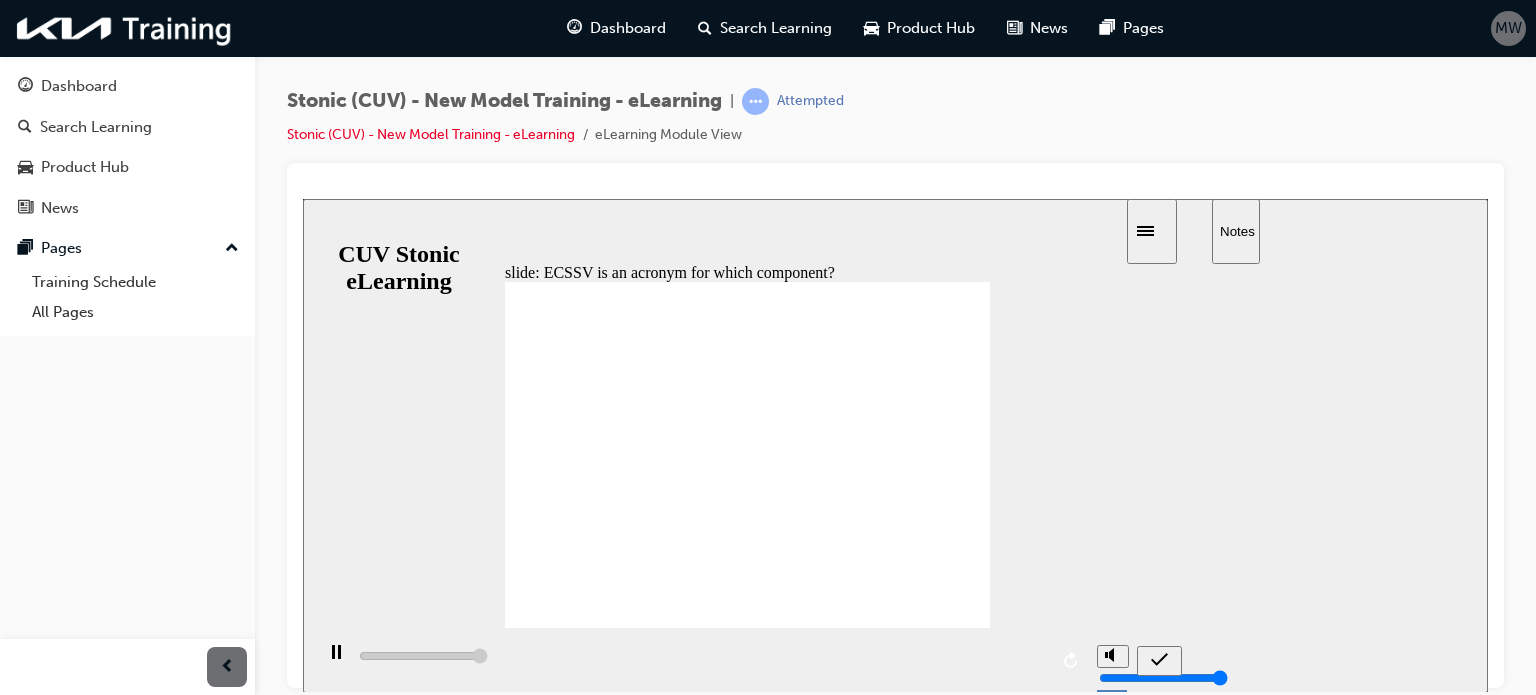 type on "5000" 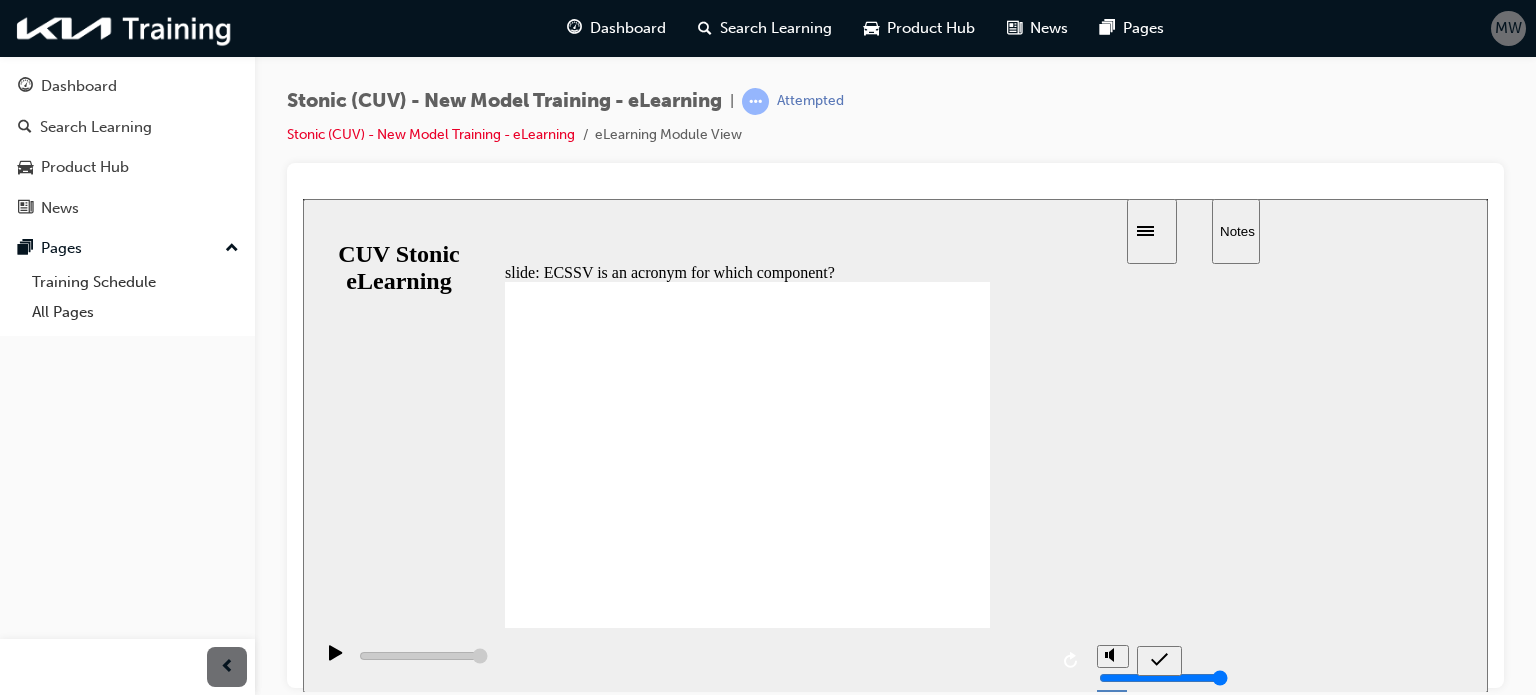 radio on "true" 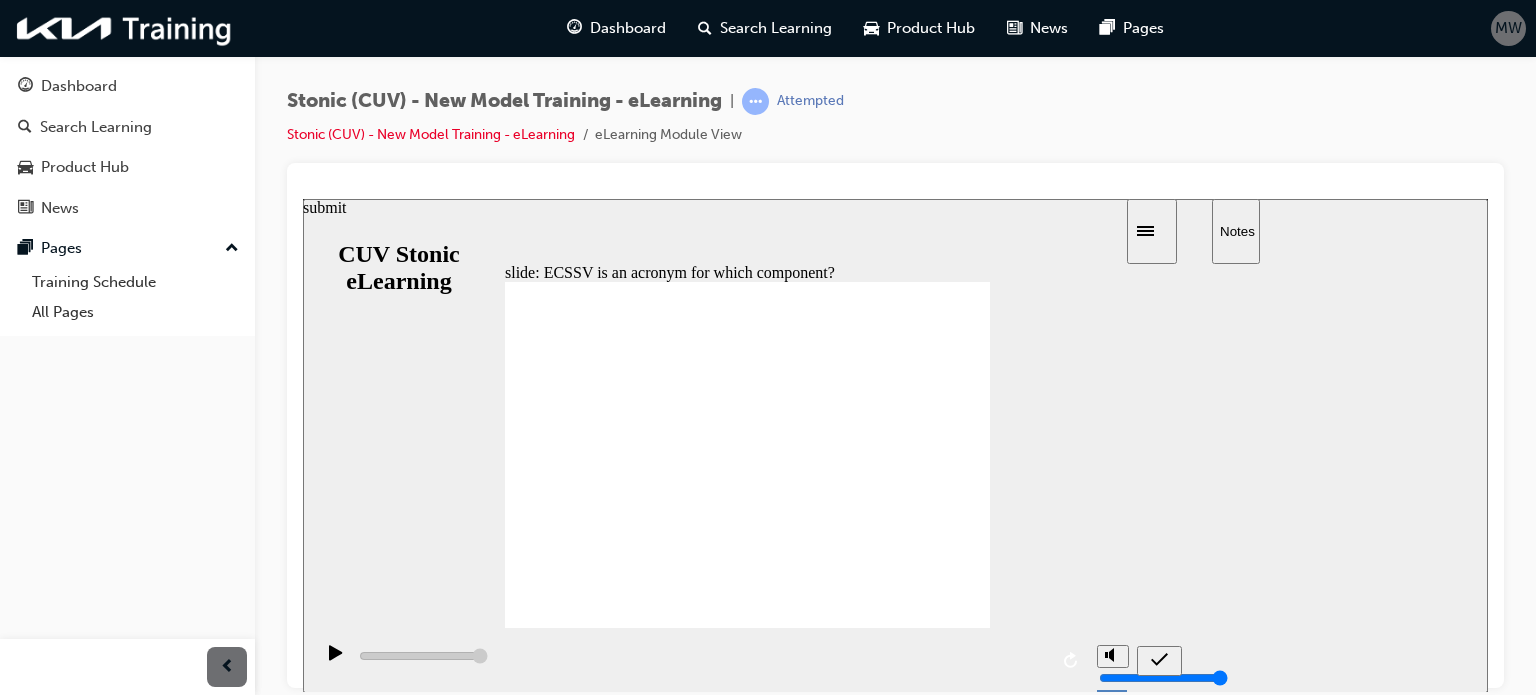 click at bounding box center (1159, 660) 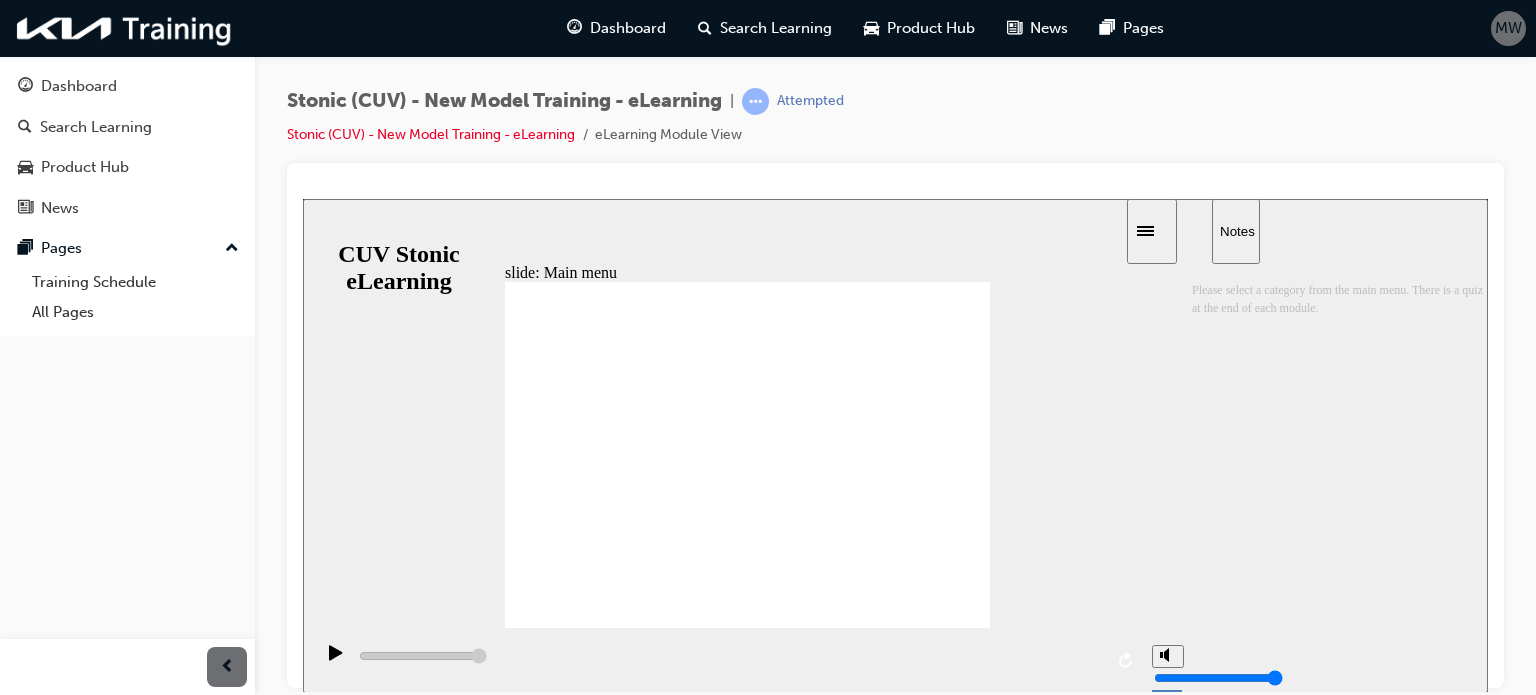 click 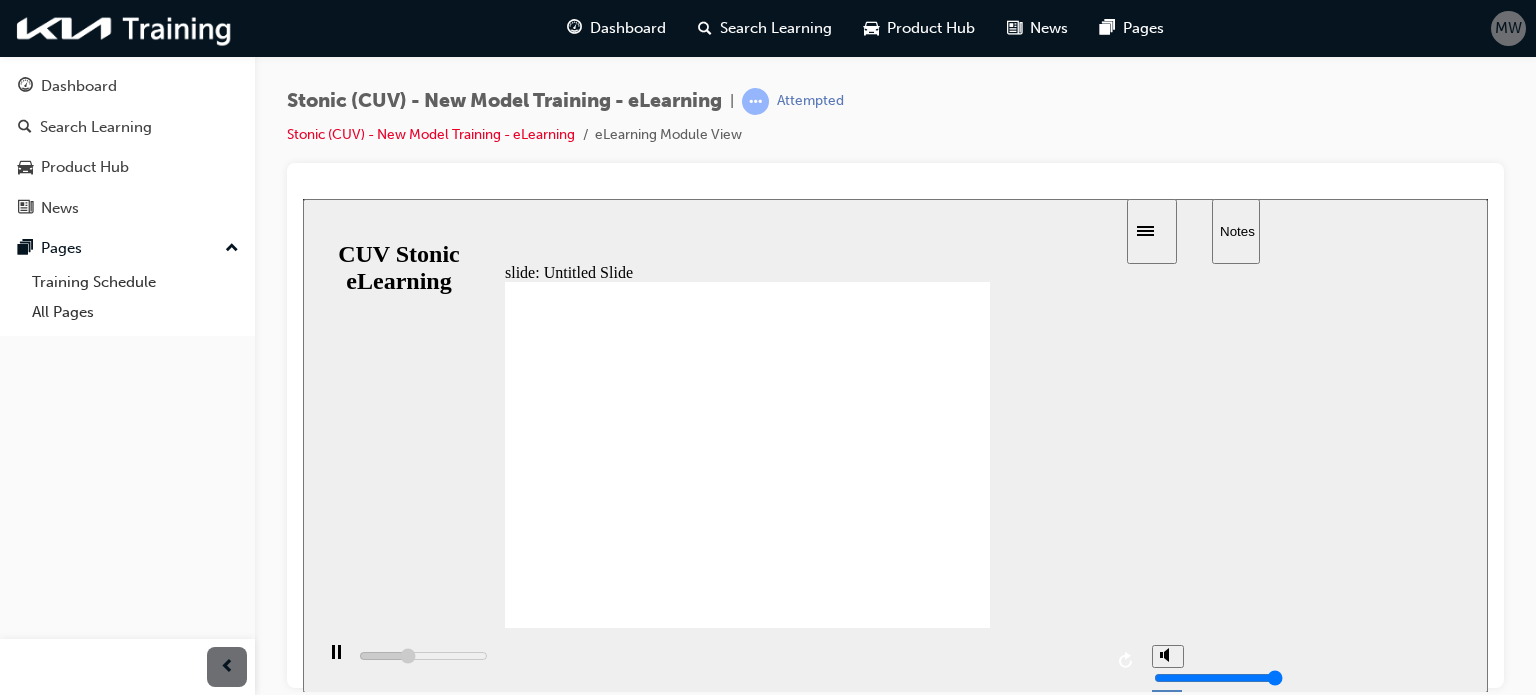 click 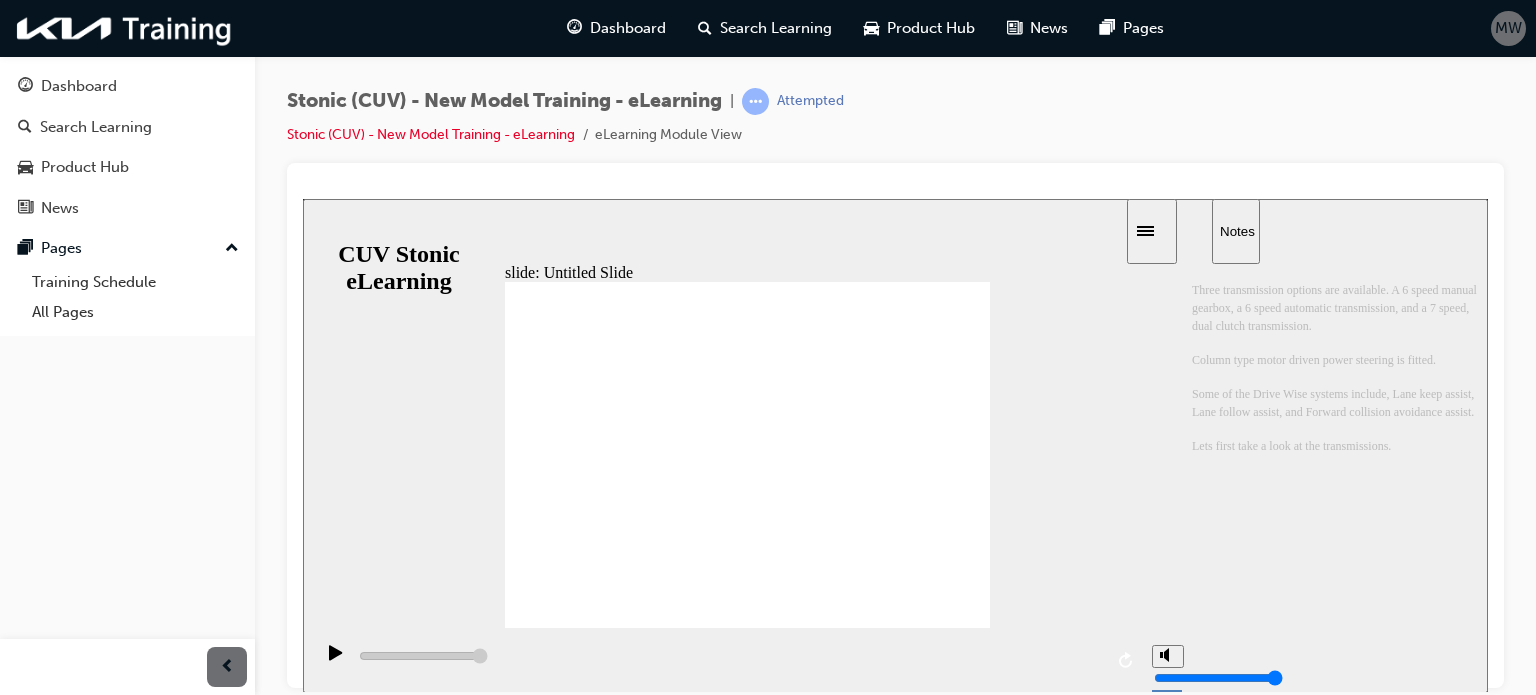click 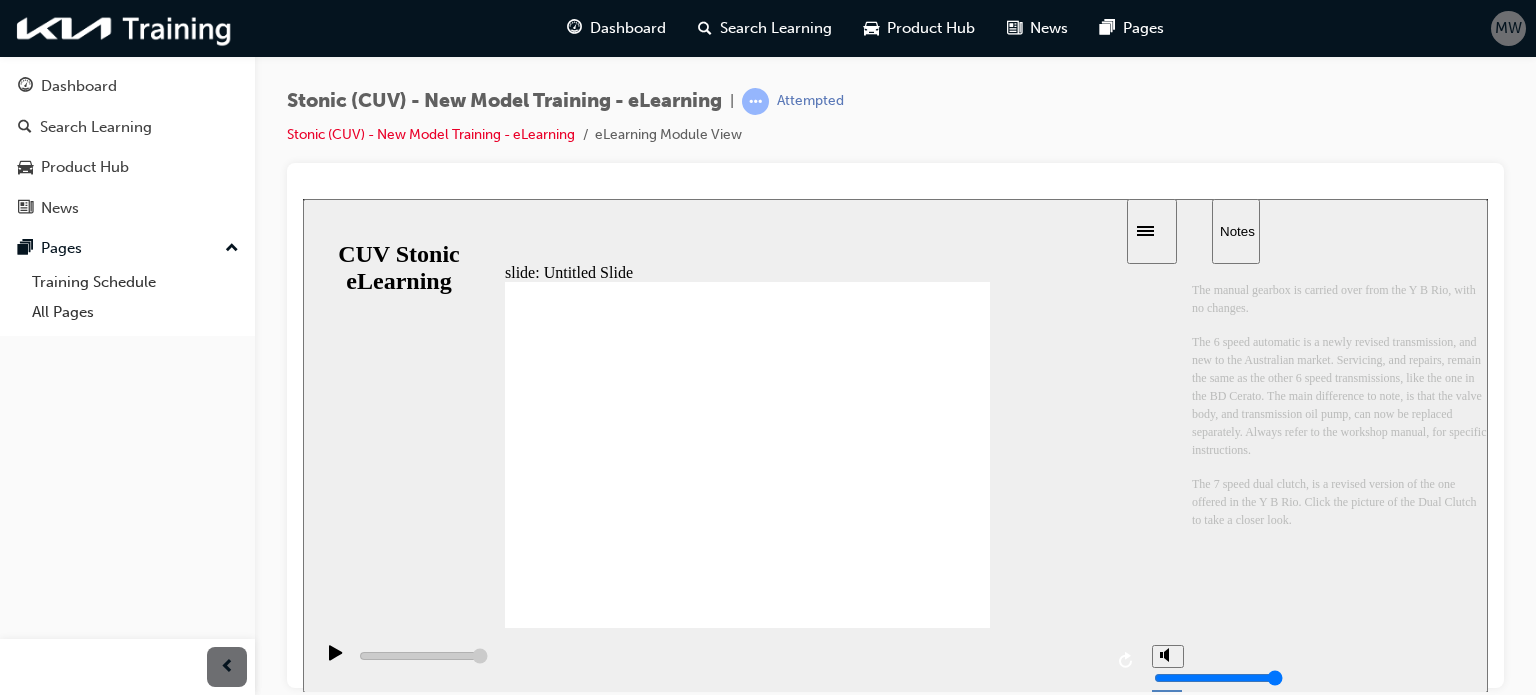 click 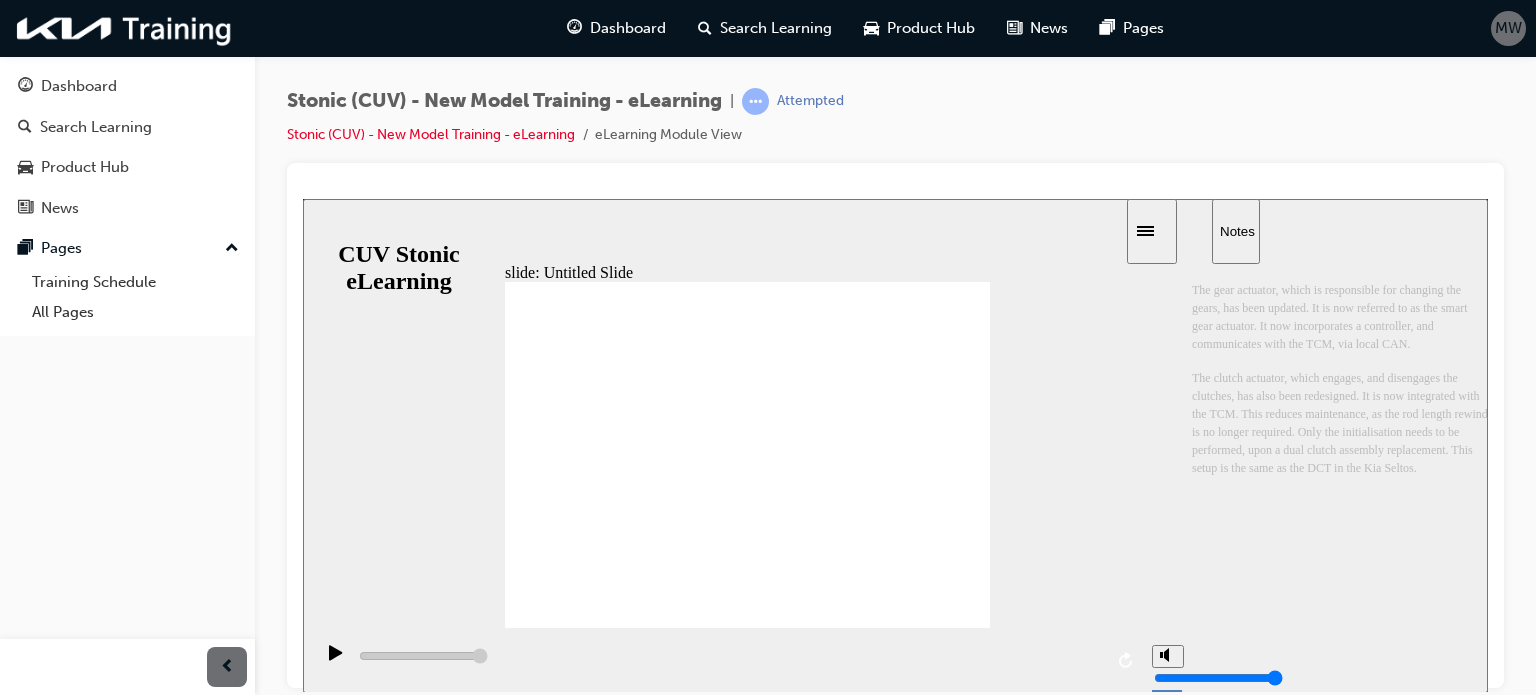 click 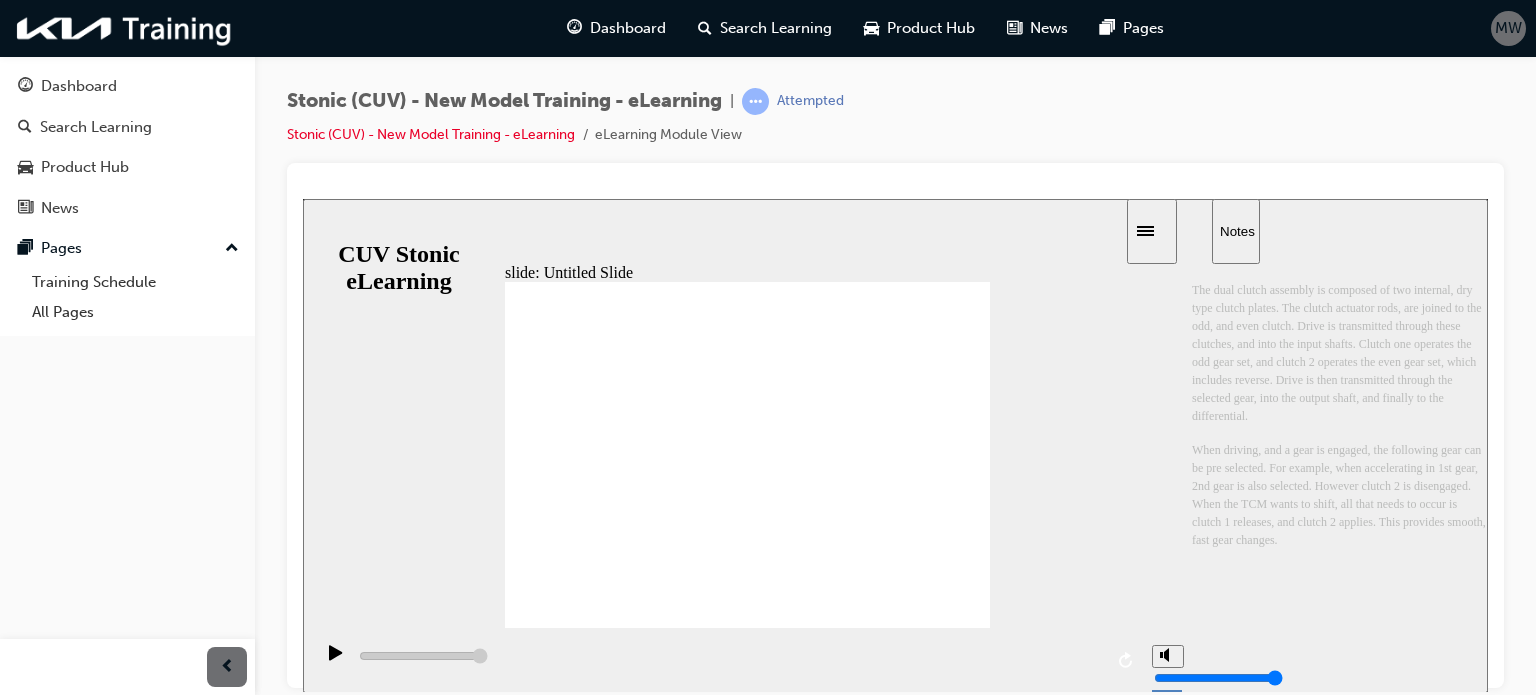 click 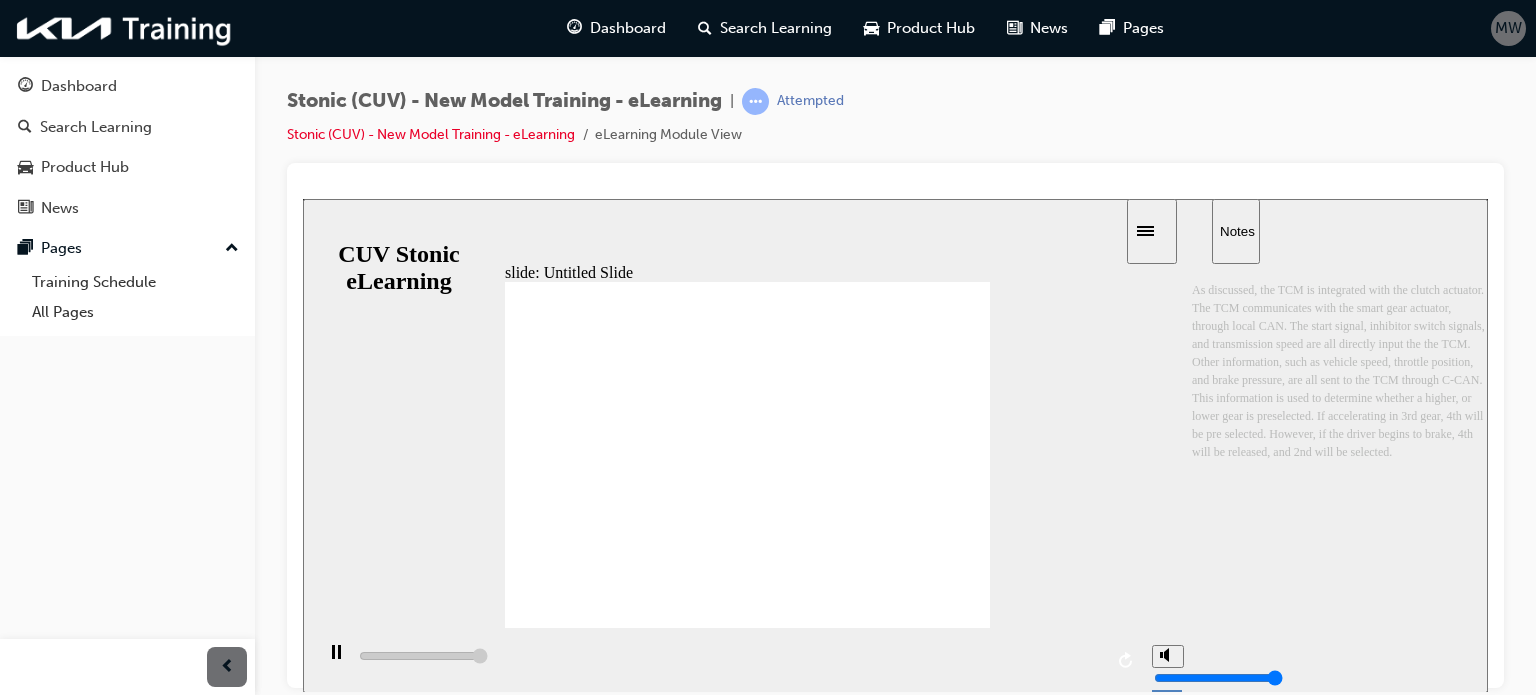 click 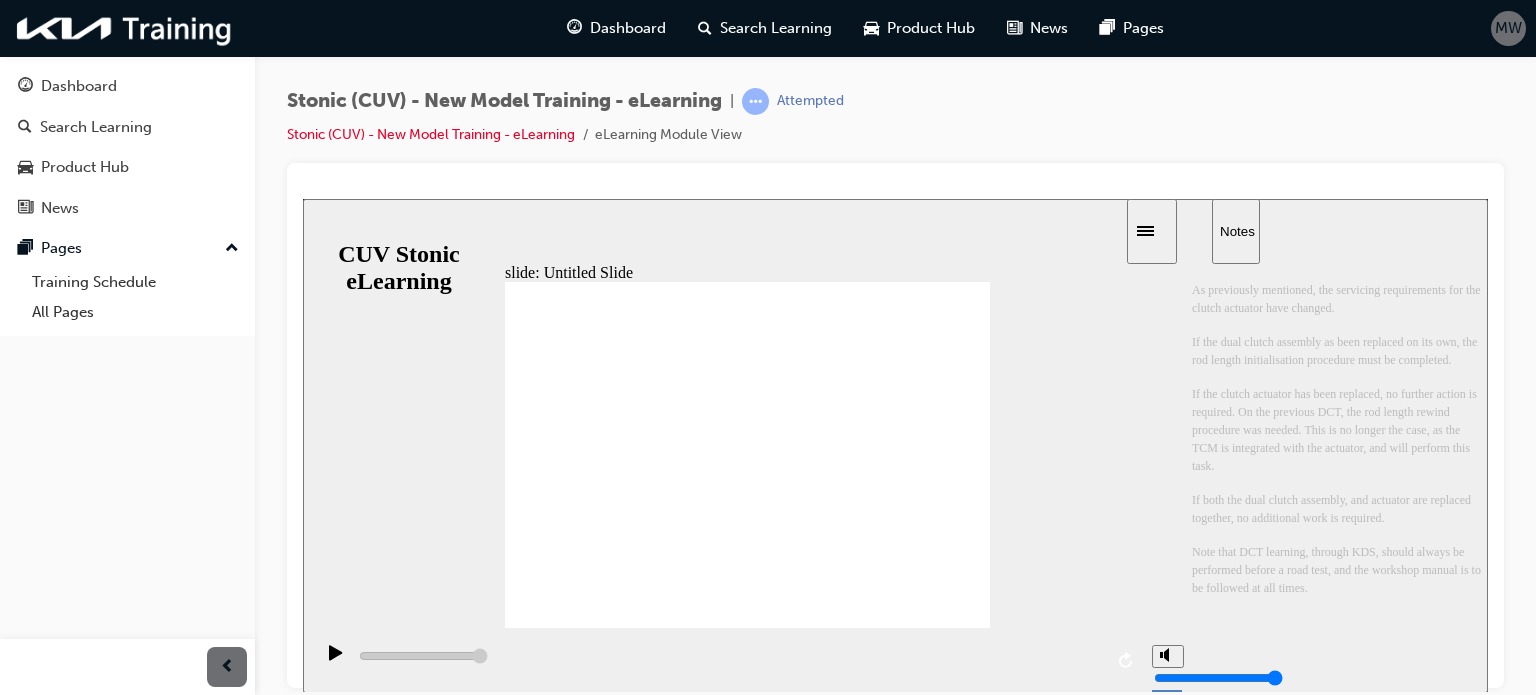click 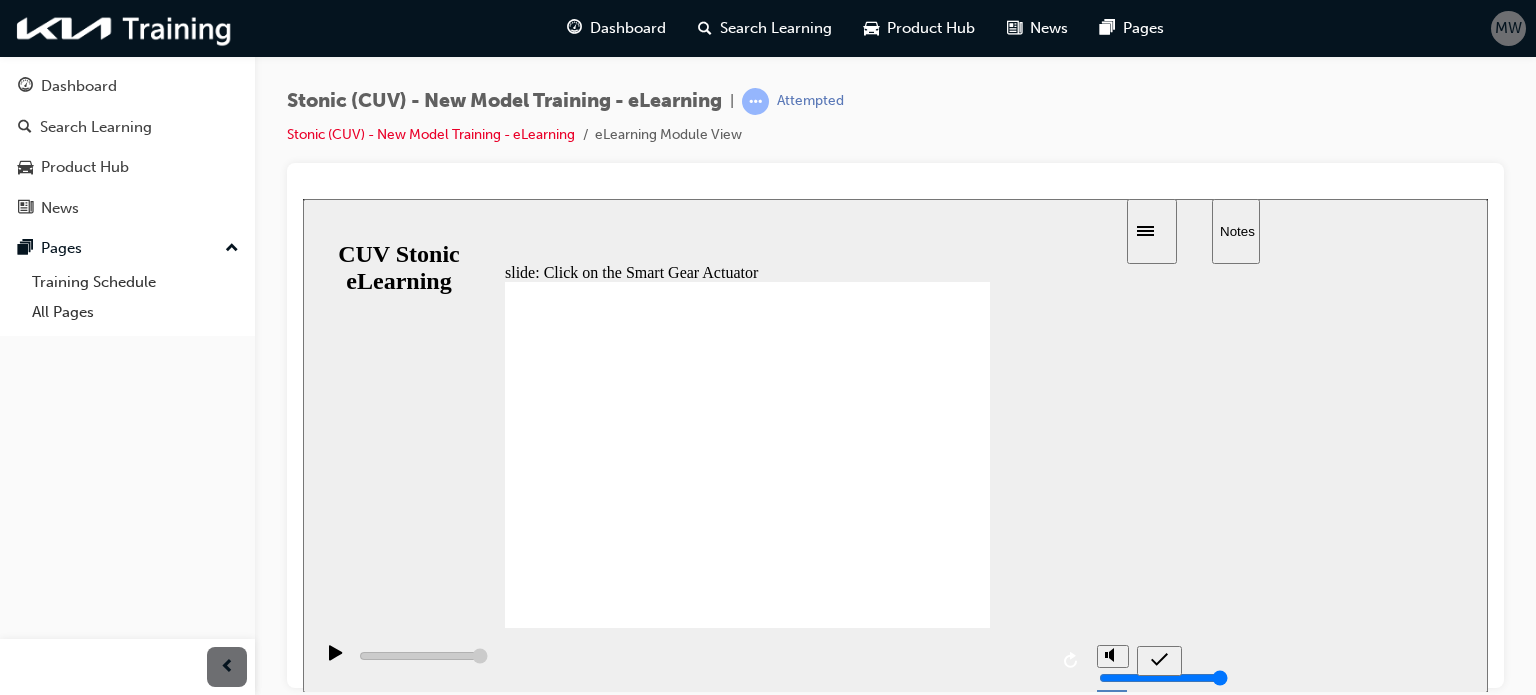 click 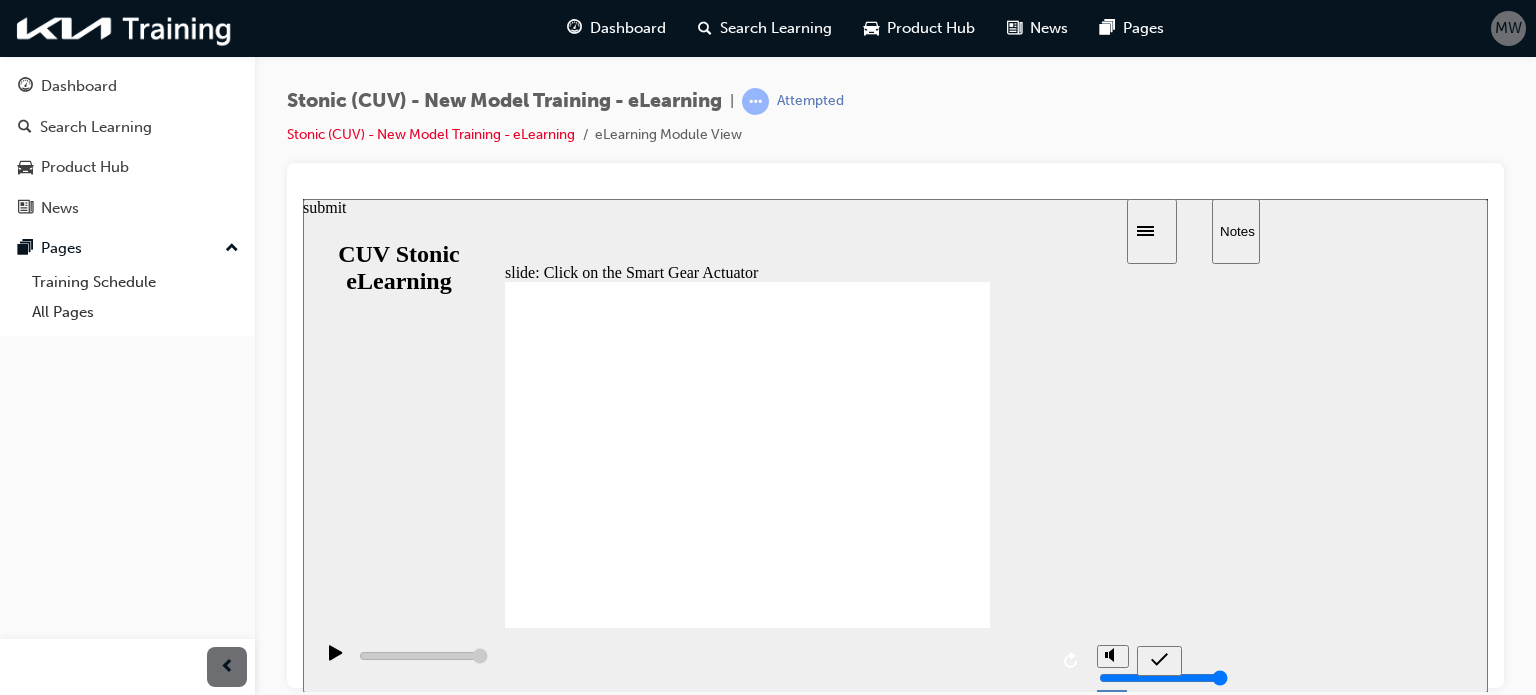 click 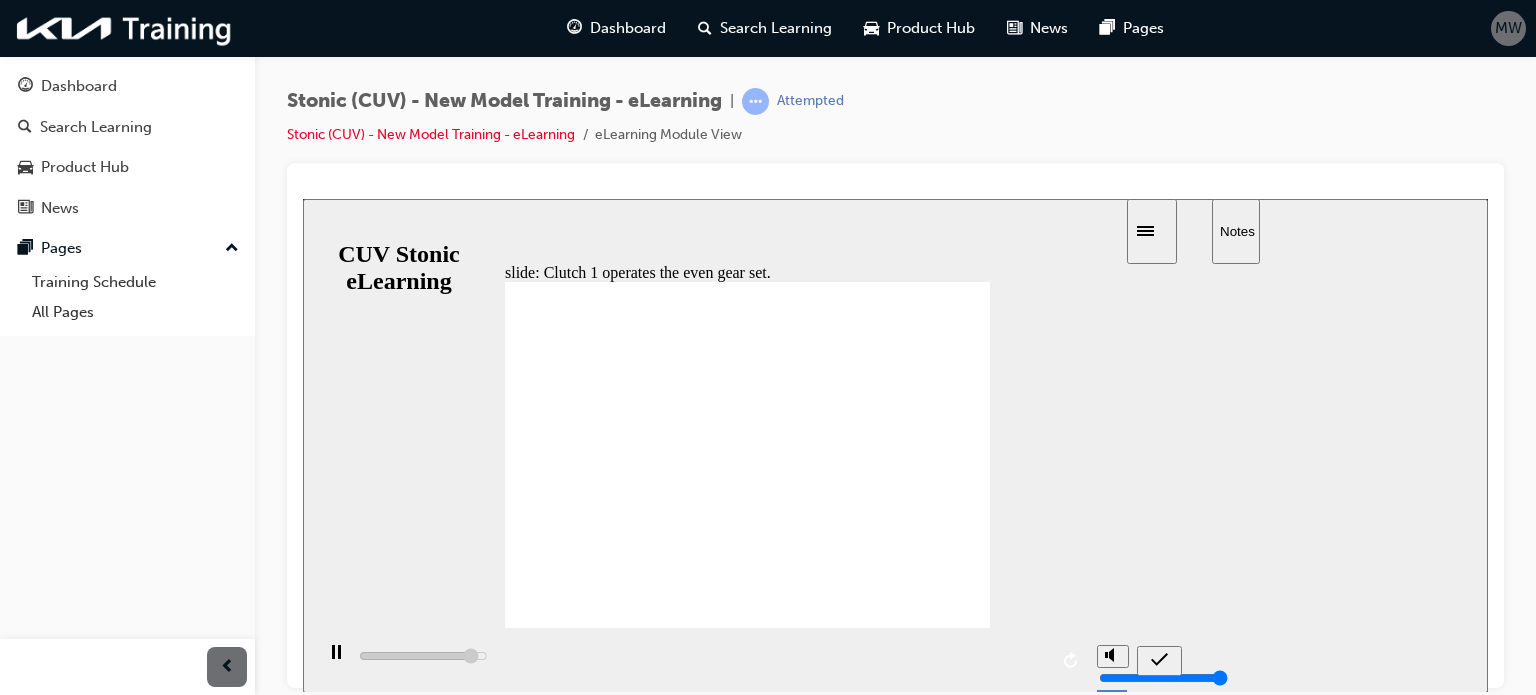 type on "4700" 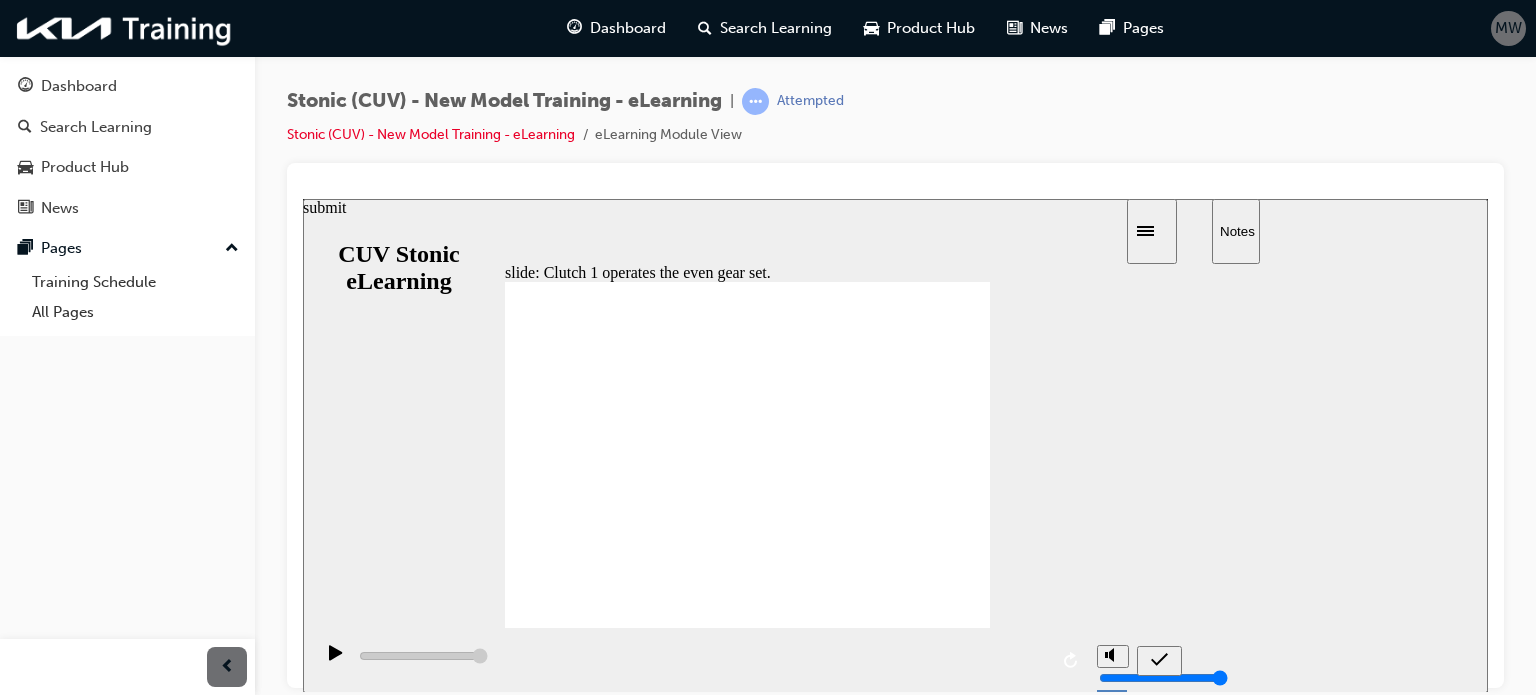 click 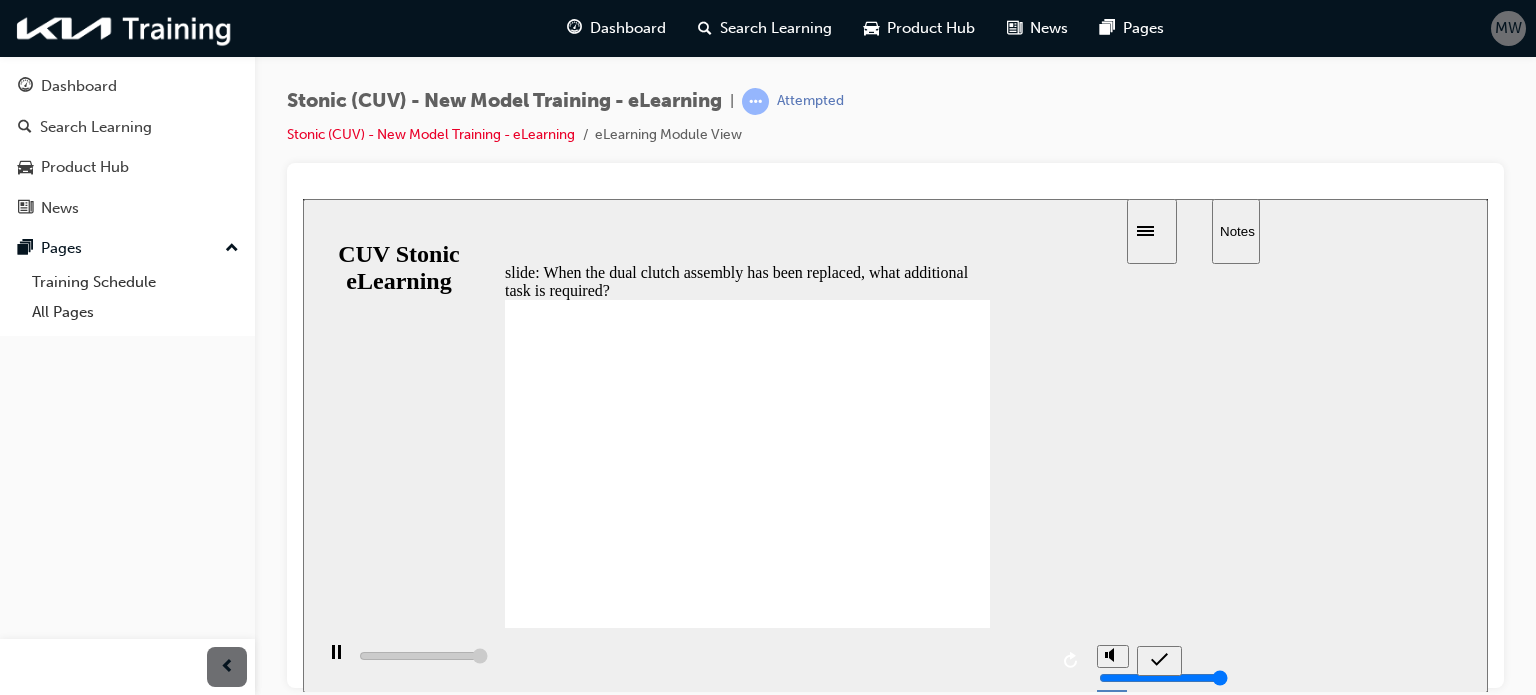 type on "5000" 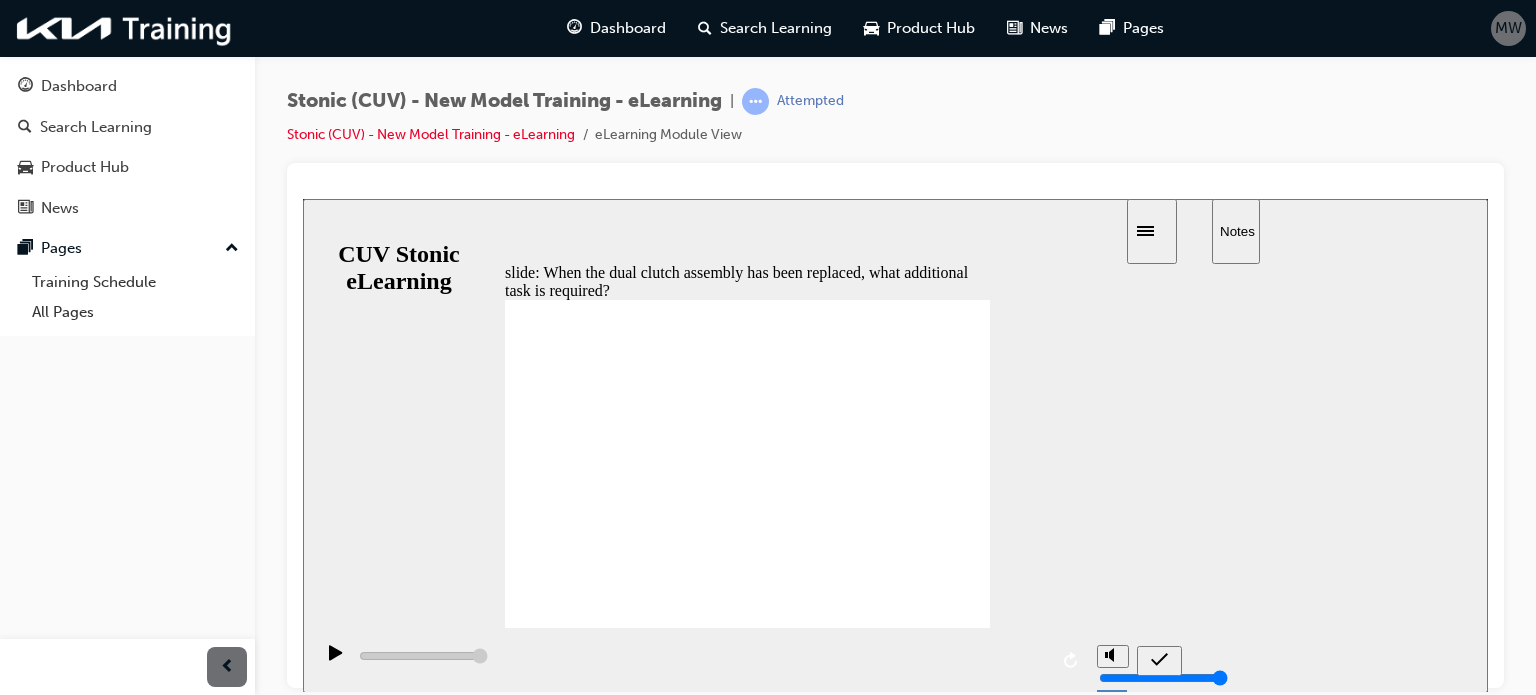 radio on "true" 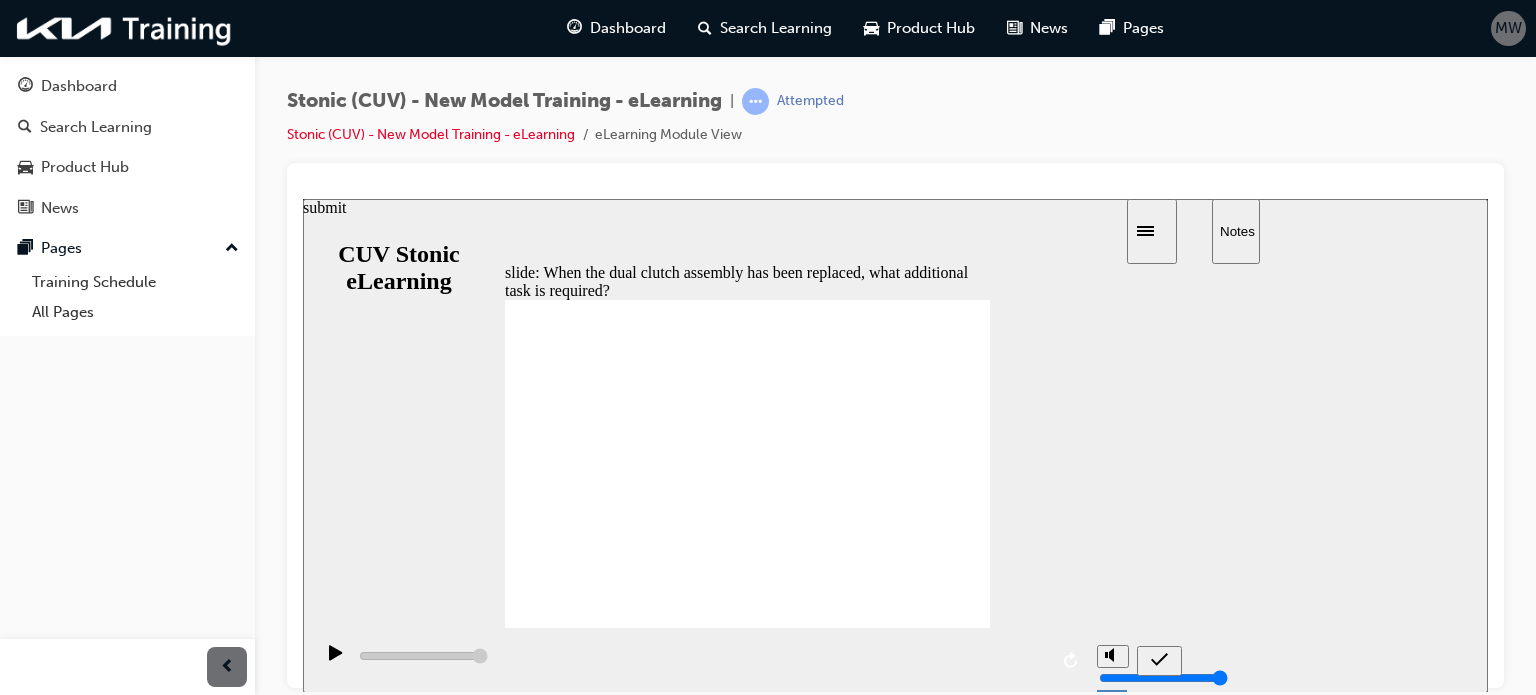 click at bounding box center (1159, 660) 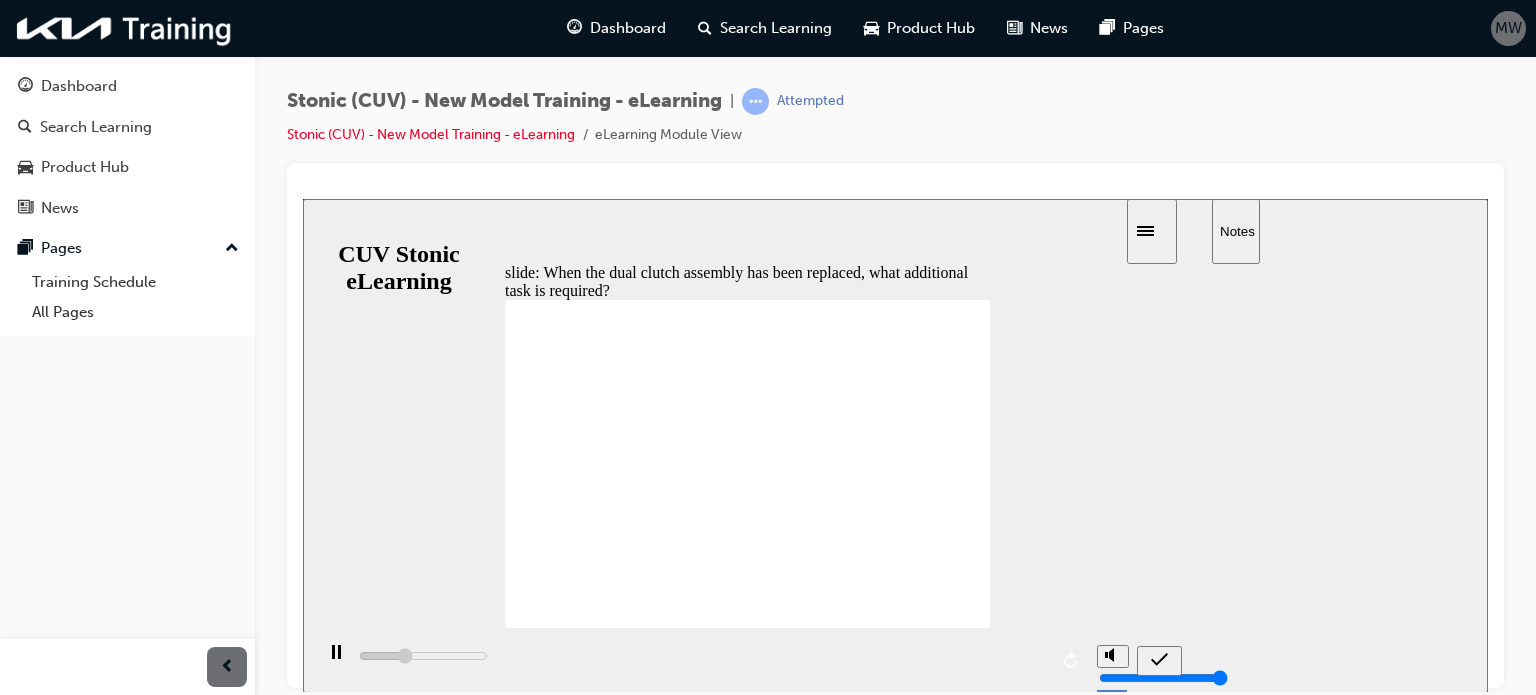 click 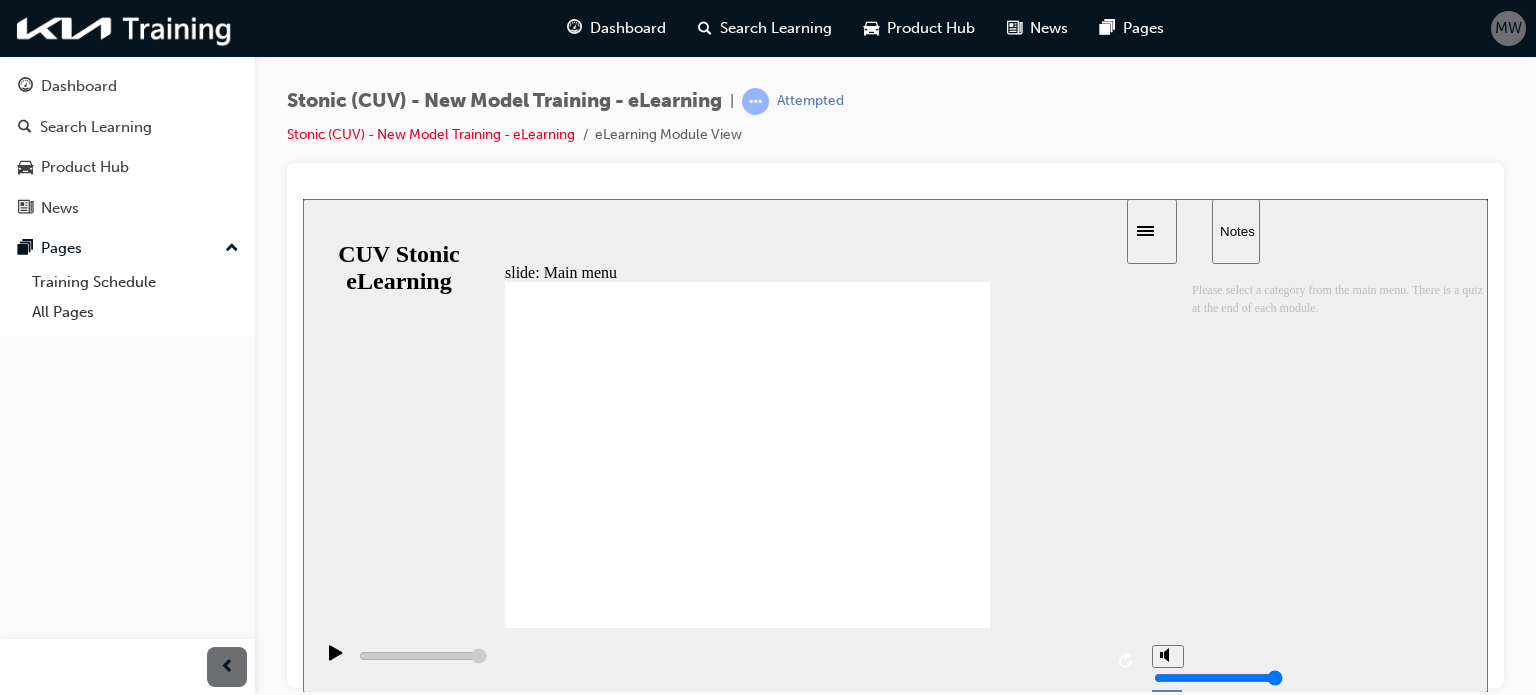 click 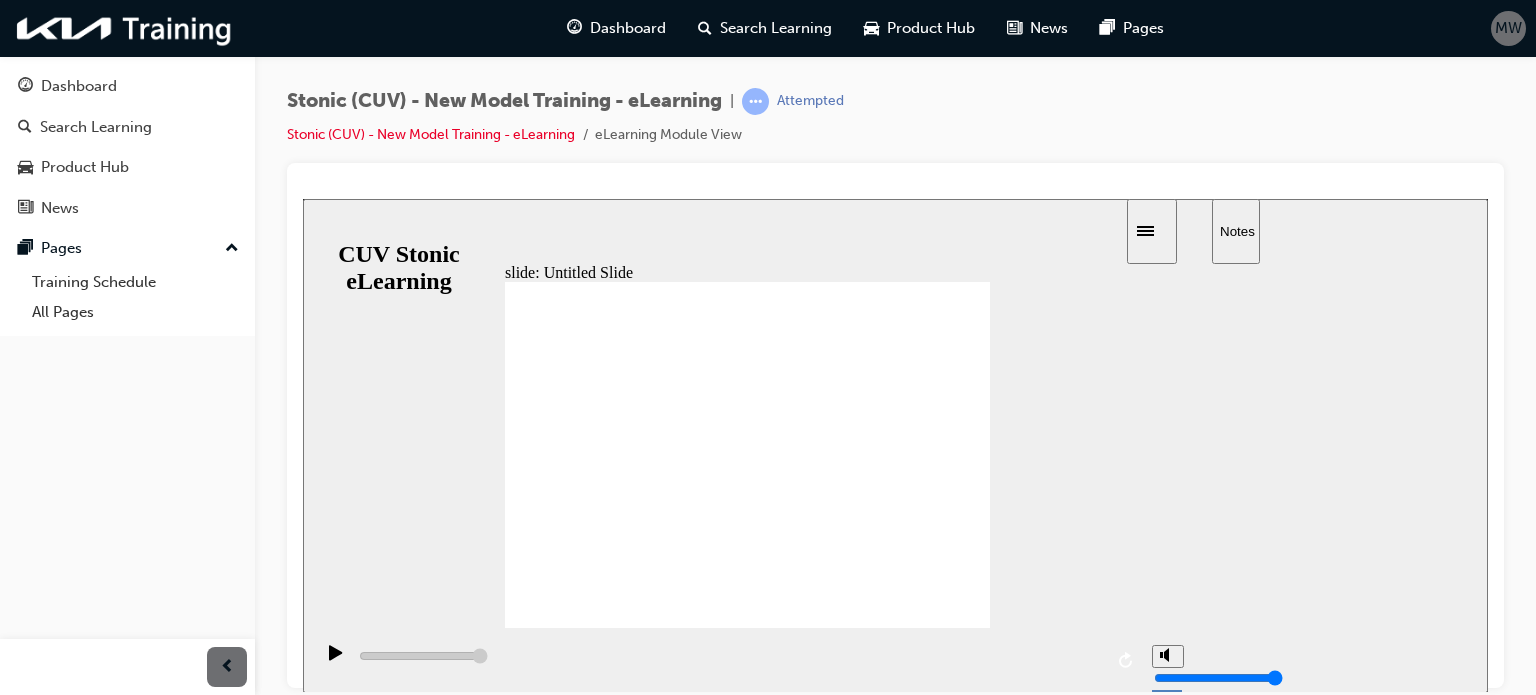 click 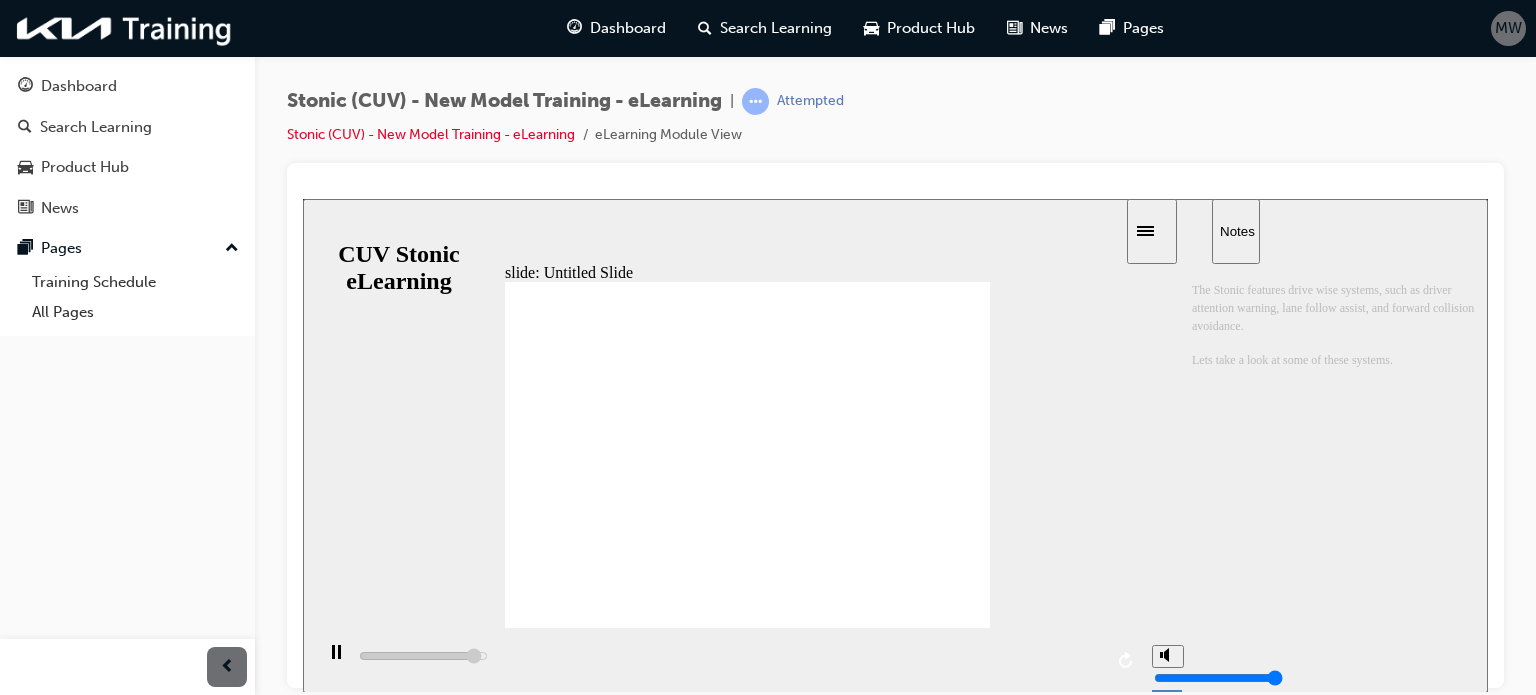 click 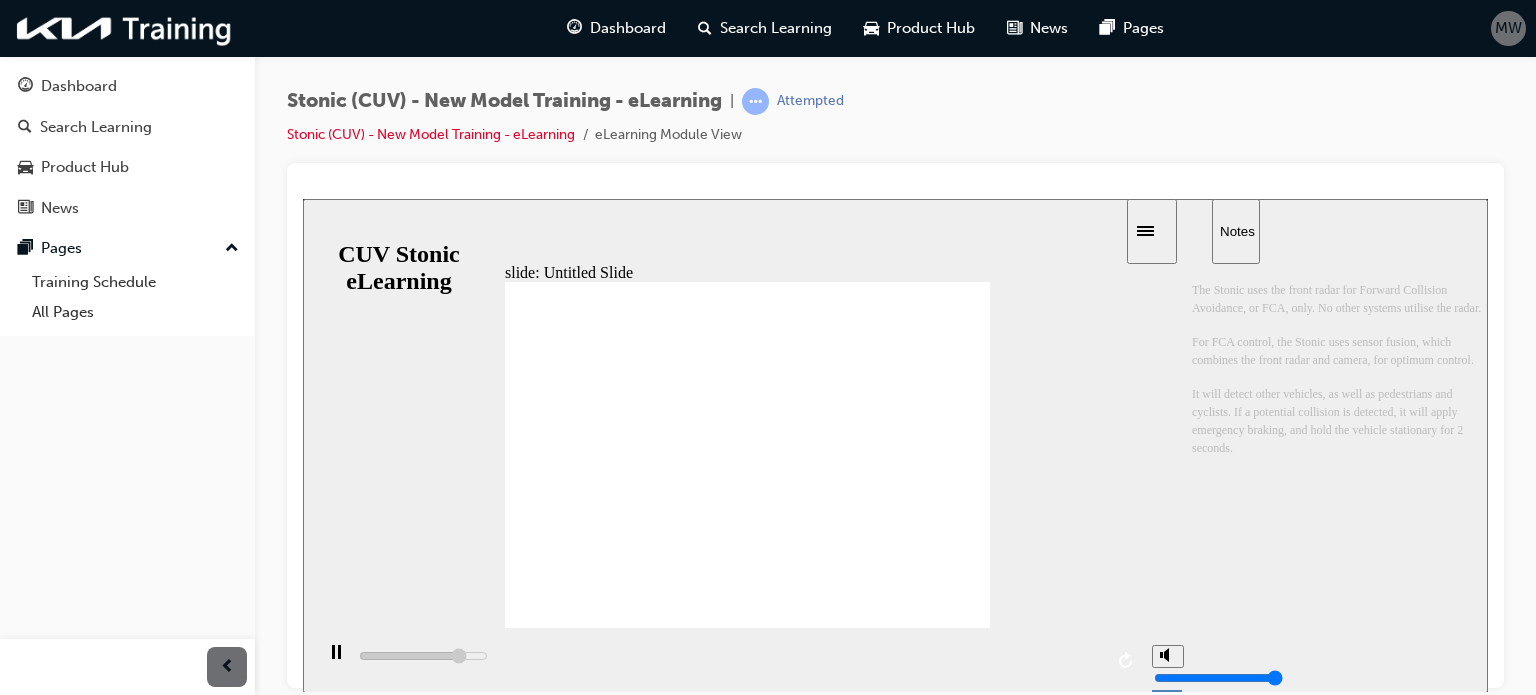 click 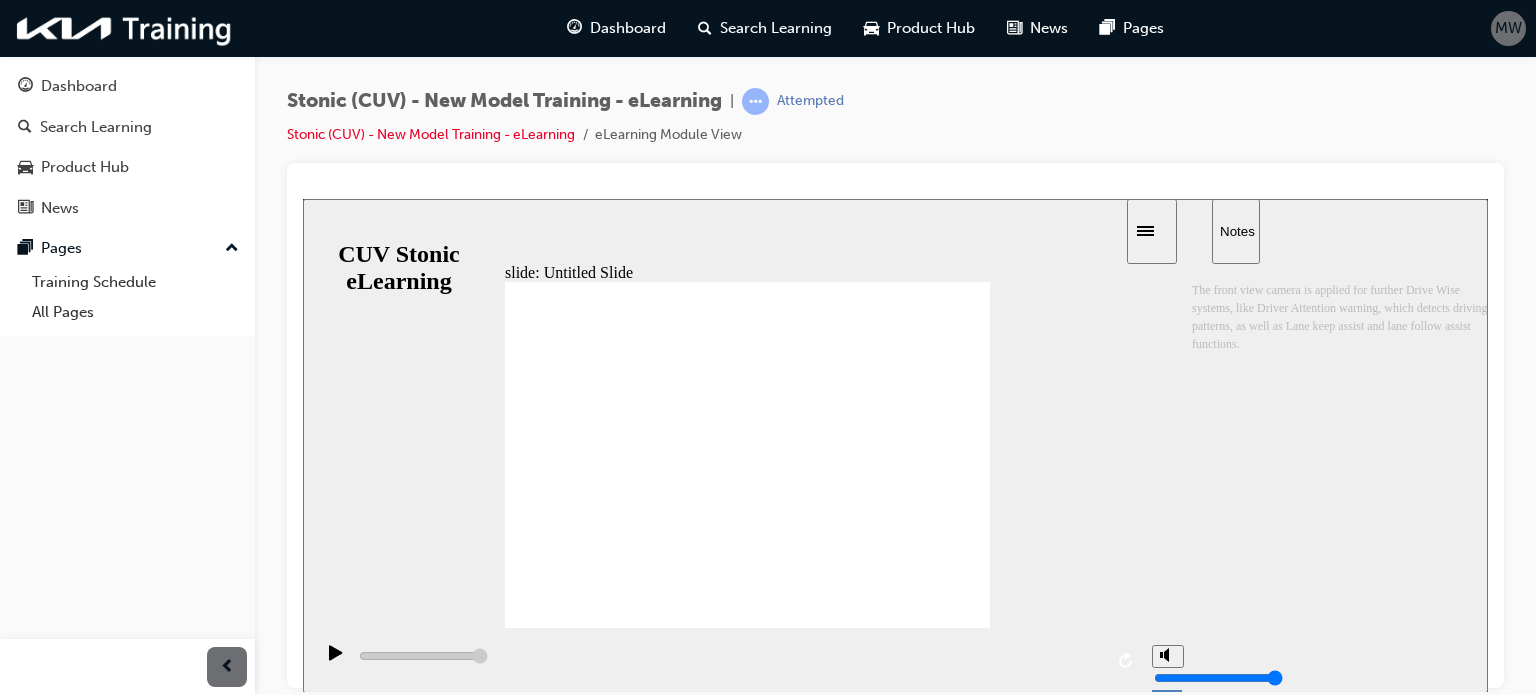 click 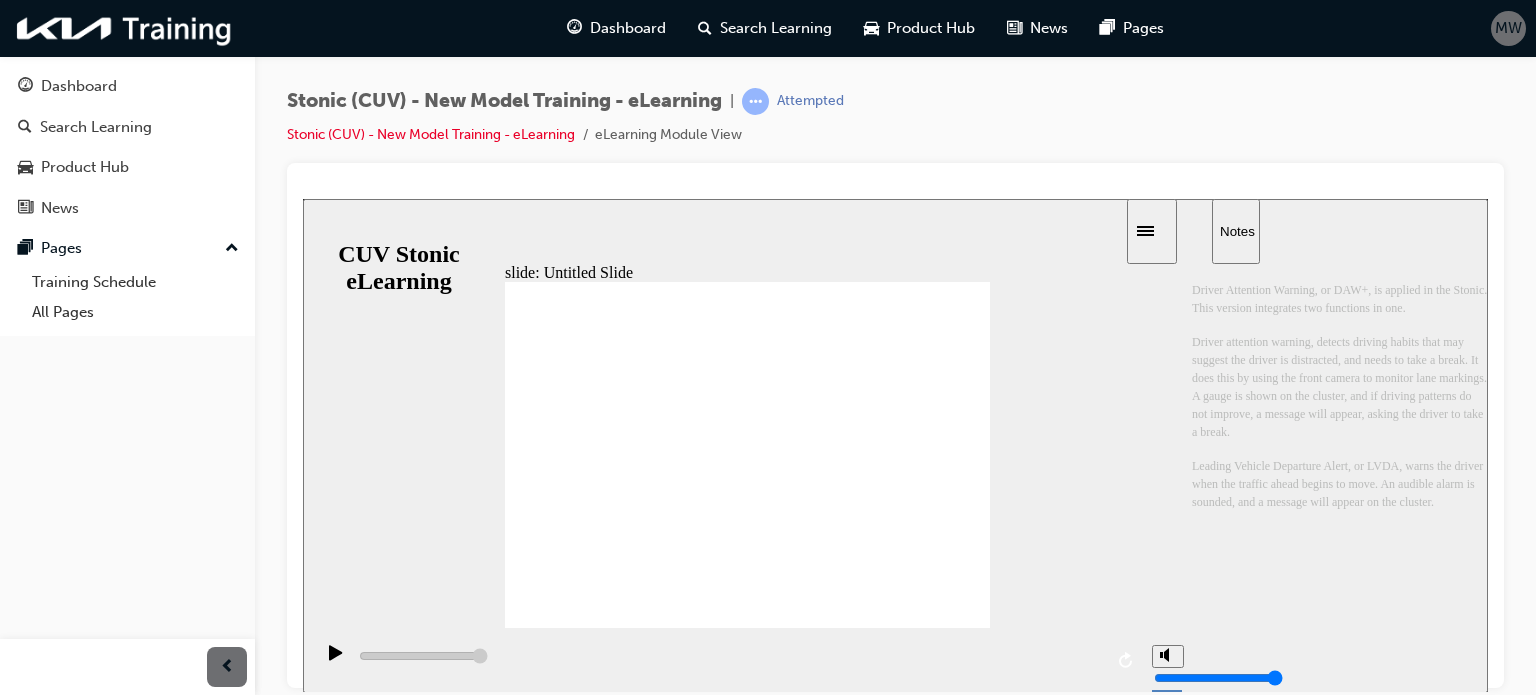 click 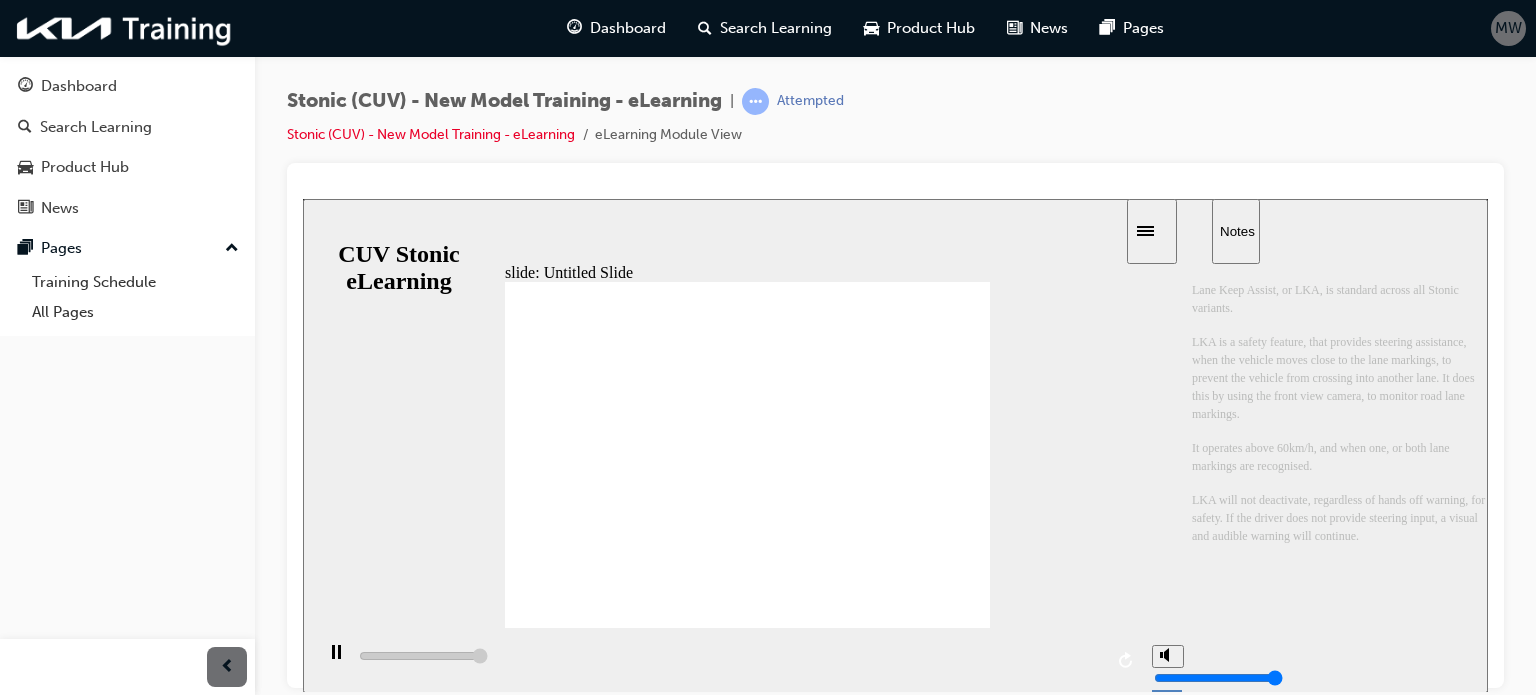 click 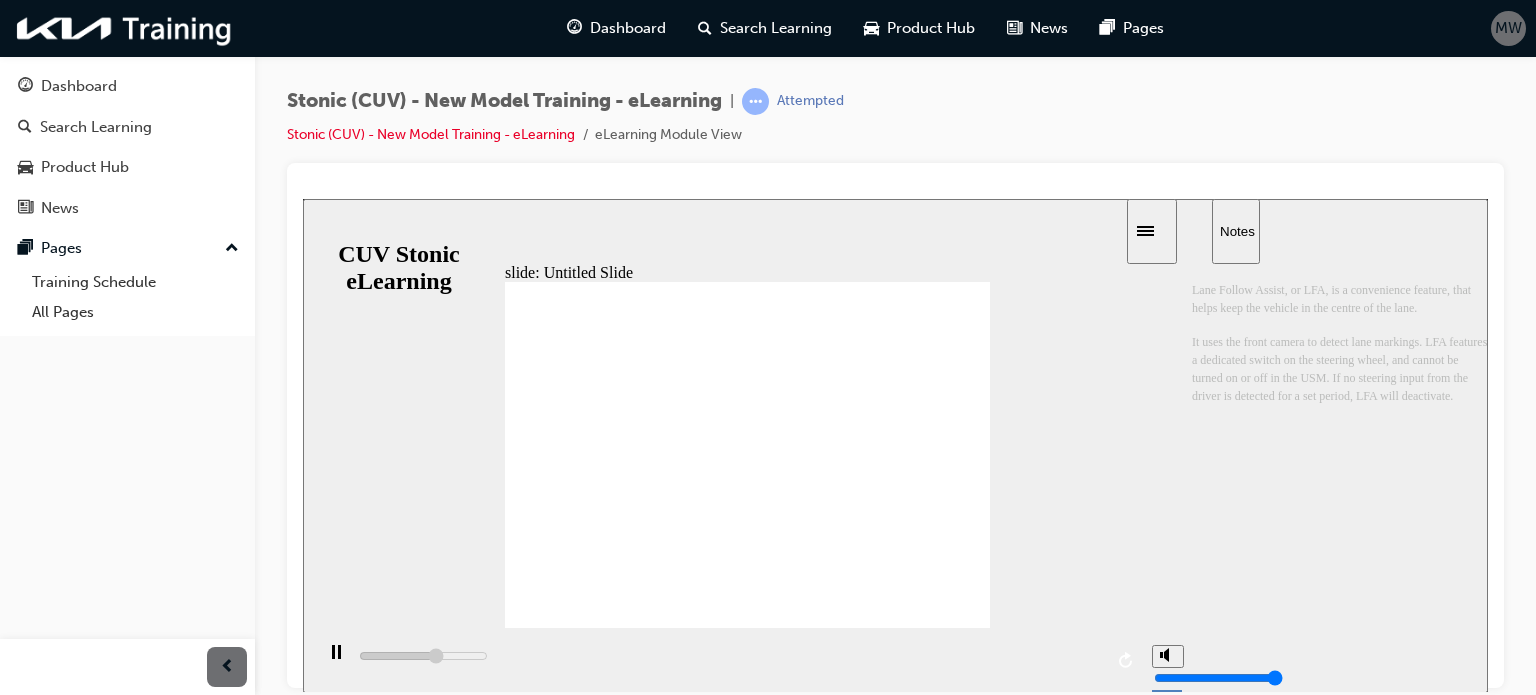 click 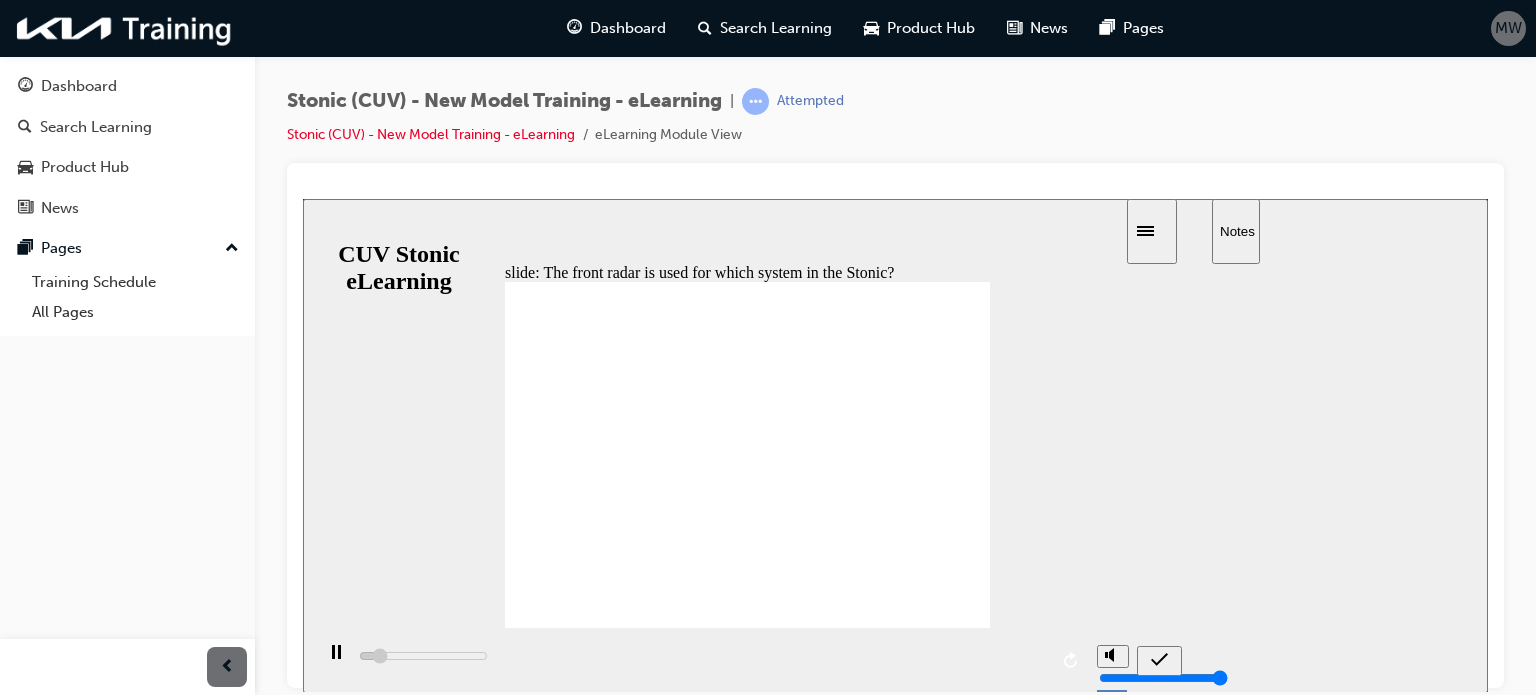 type on "4100" 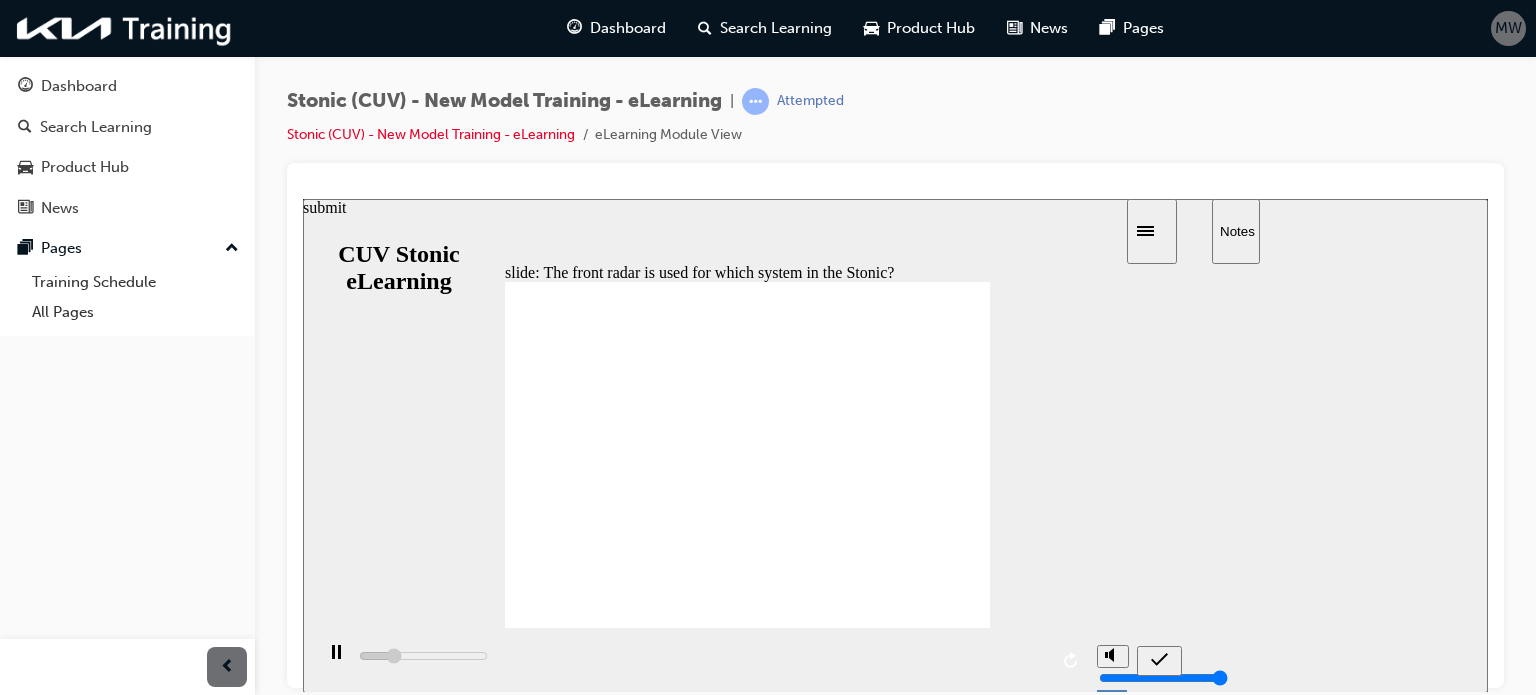 click at bounding box center (1159, 660) 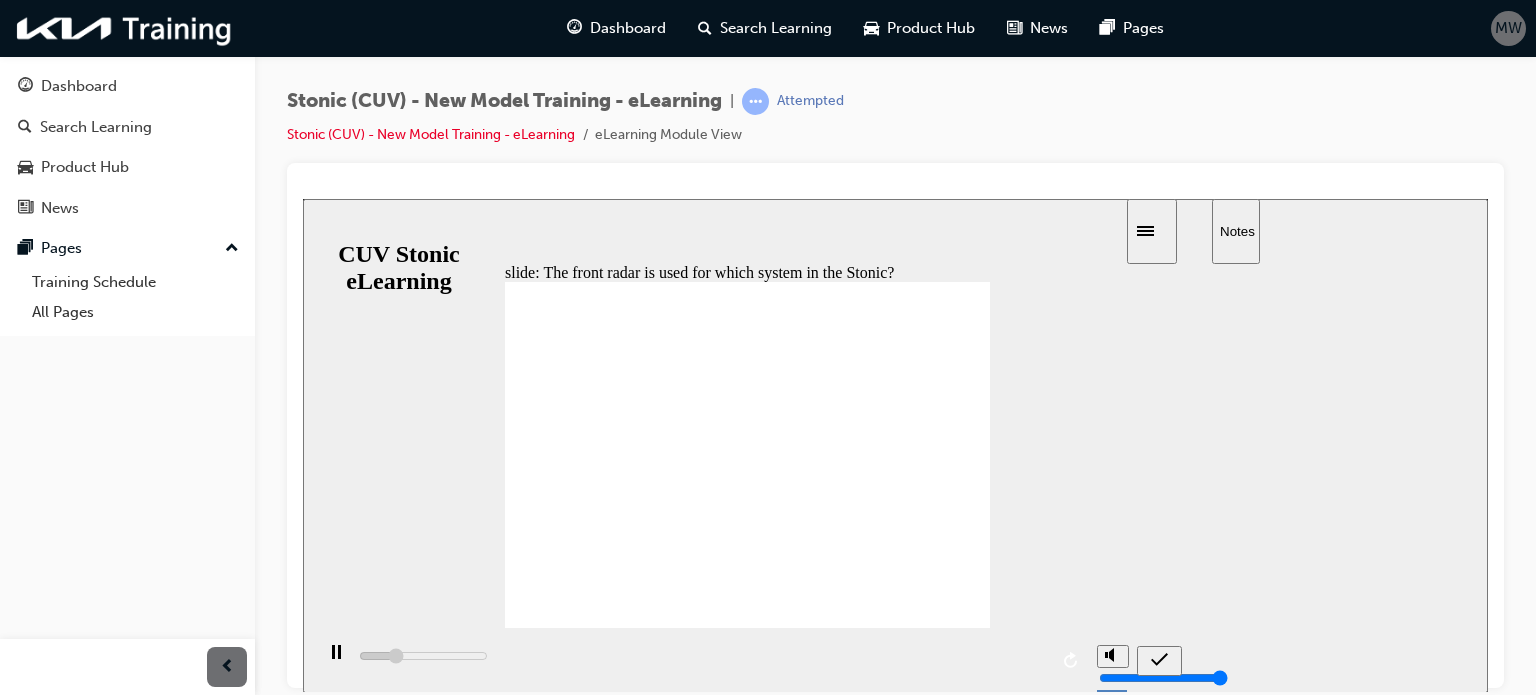 type on "9000" 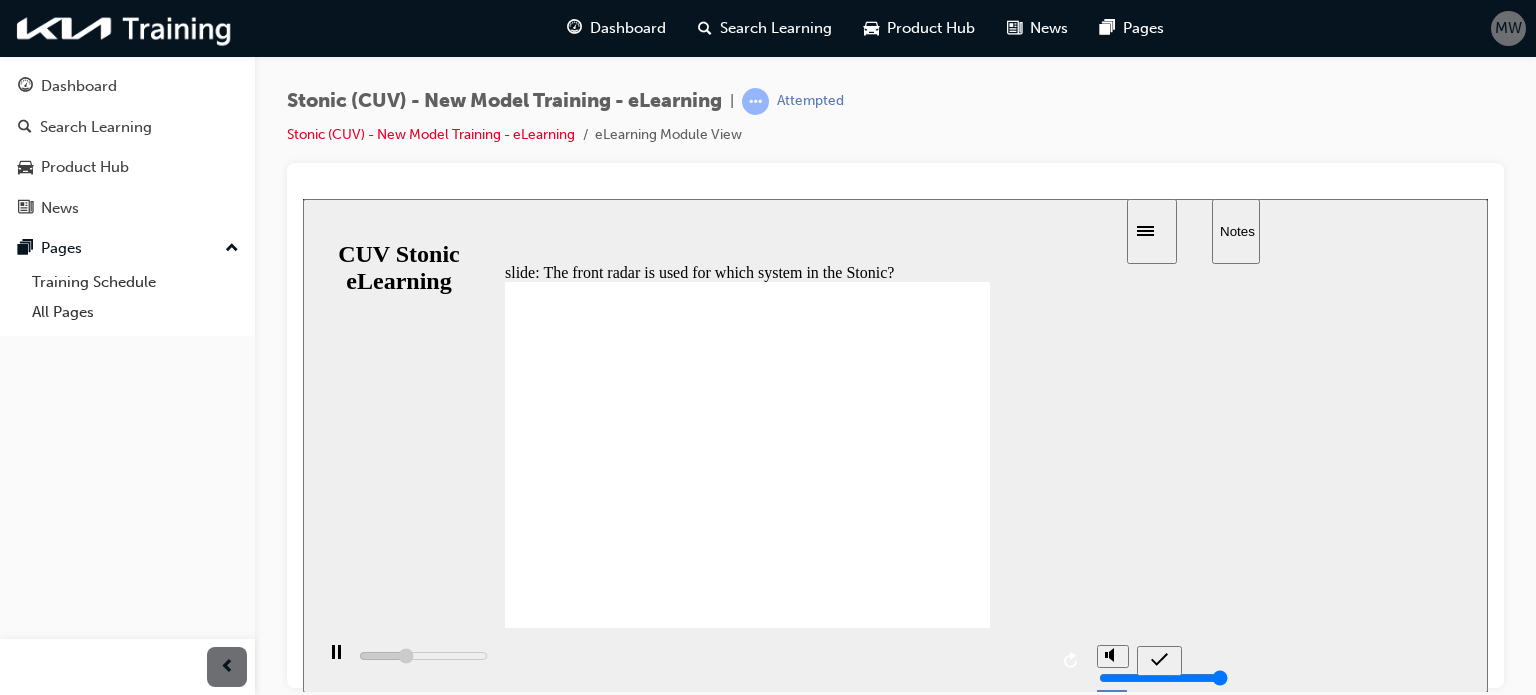 type on "12100" 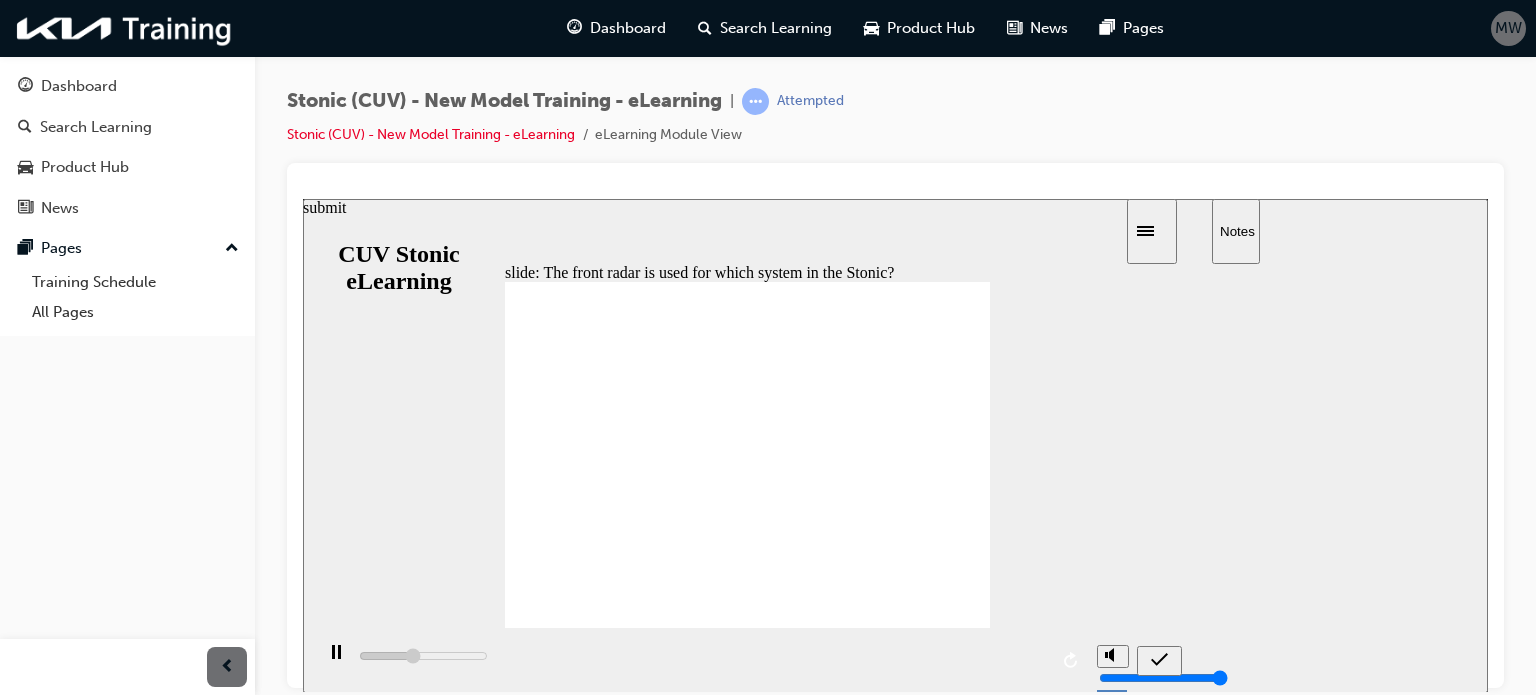click at bounding box center [1159, 660] 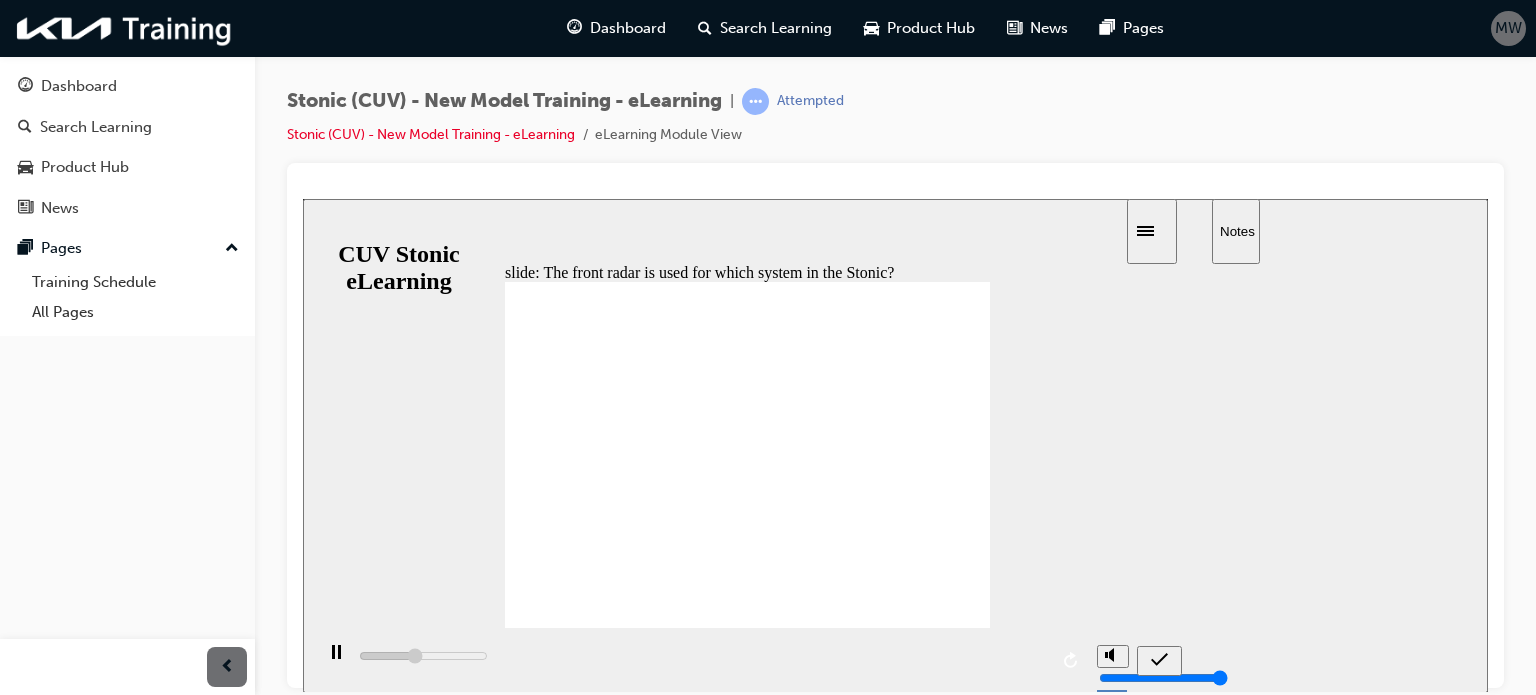 type on "15000" 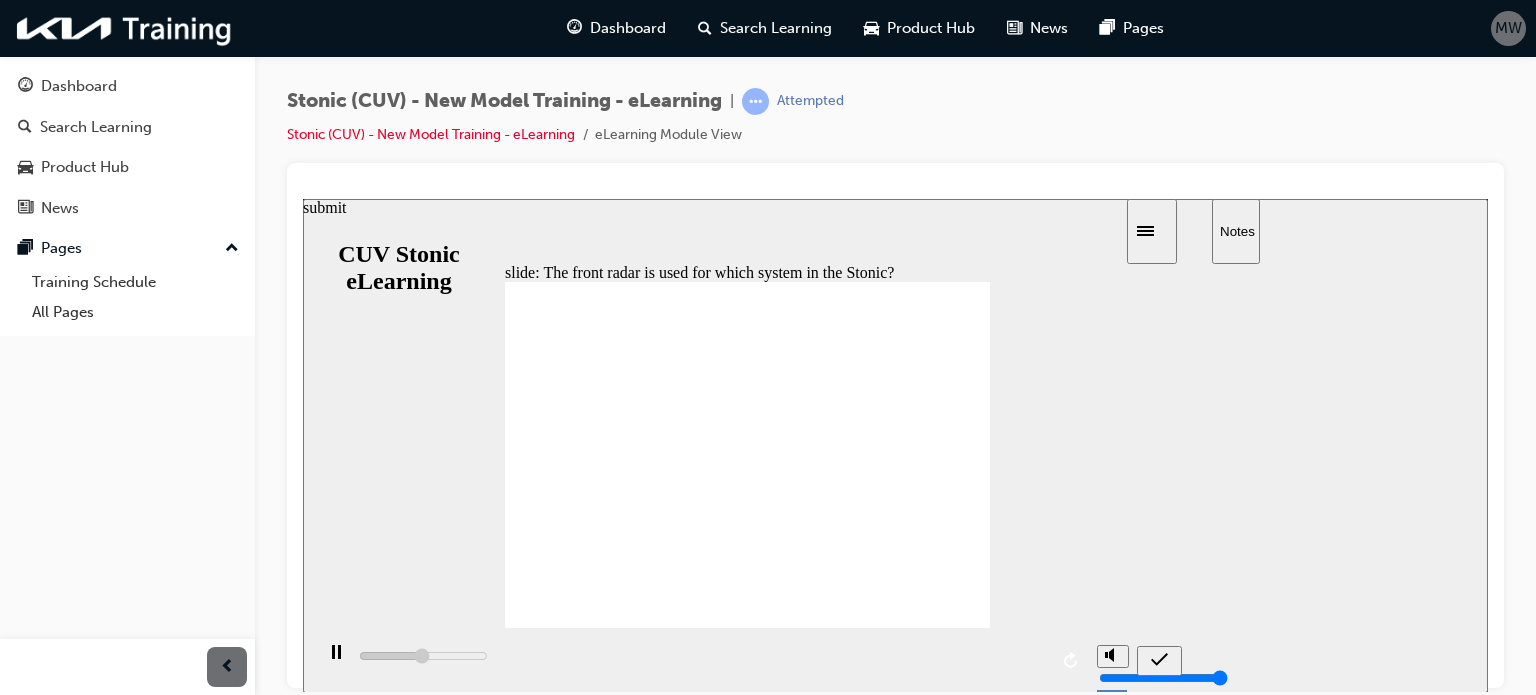 click at bounding box center (1159, 660) 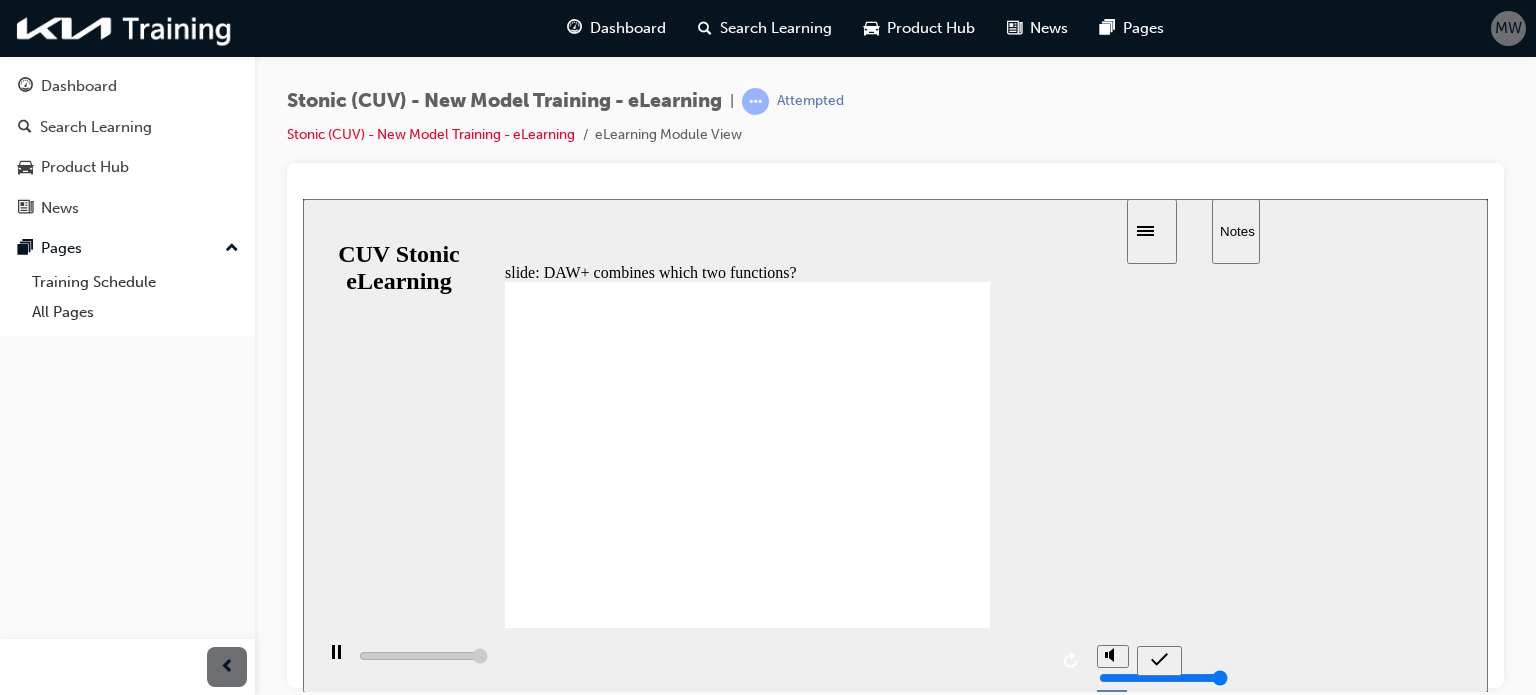 type on "5000" 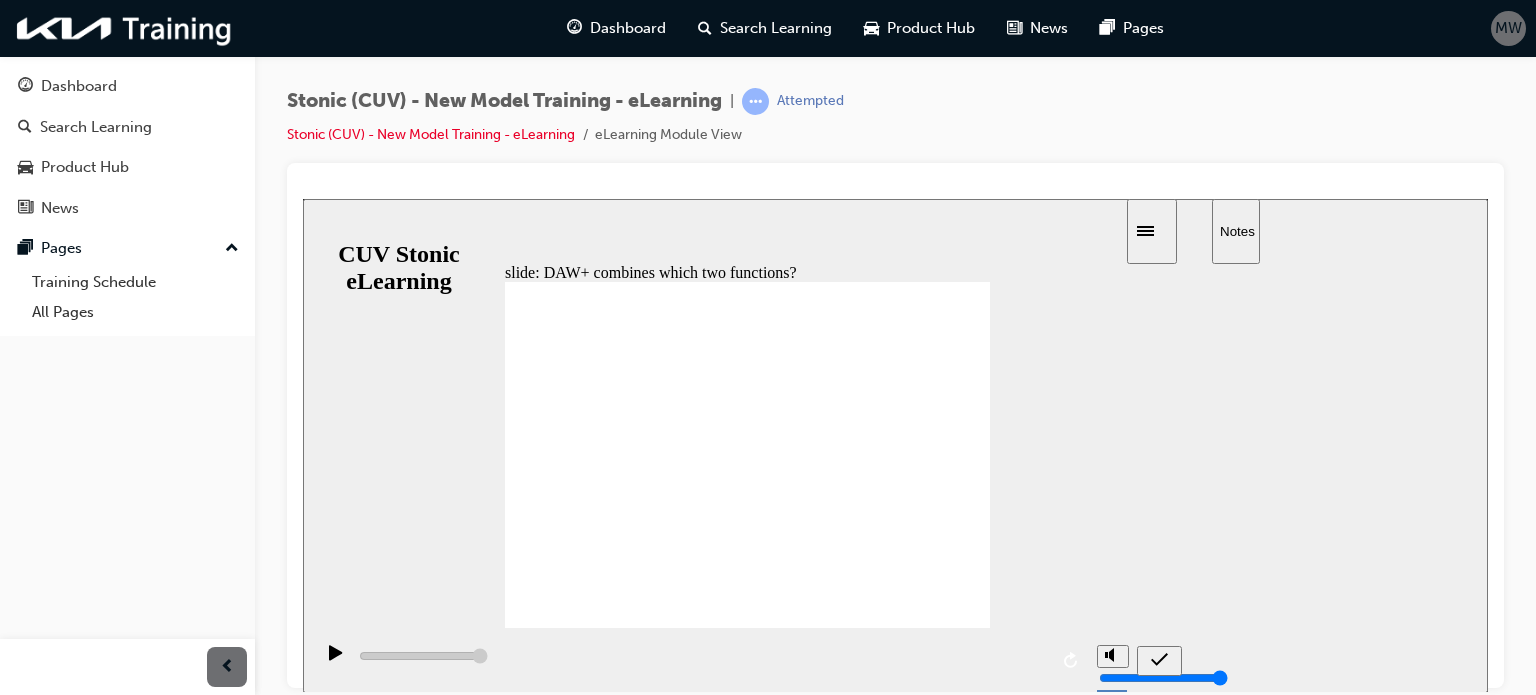 radio on "true" 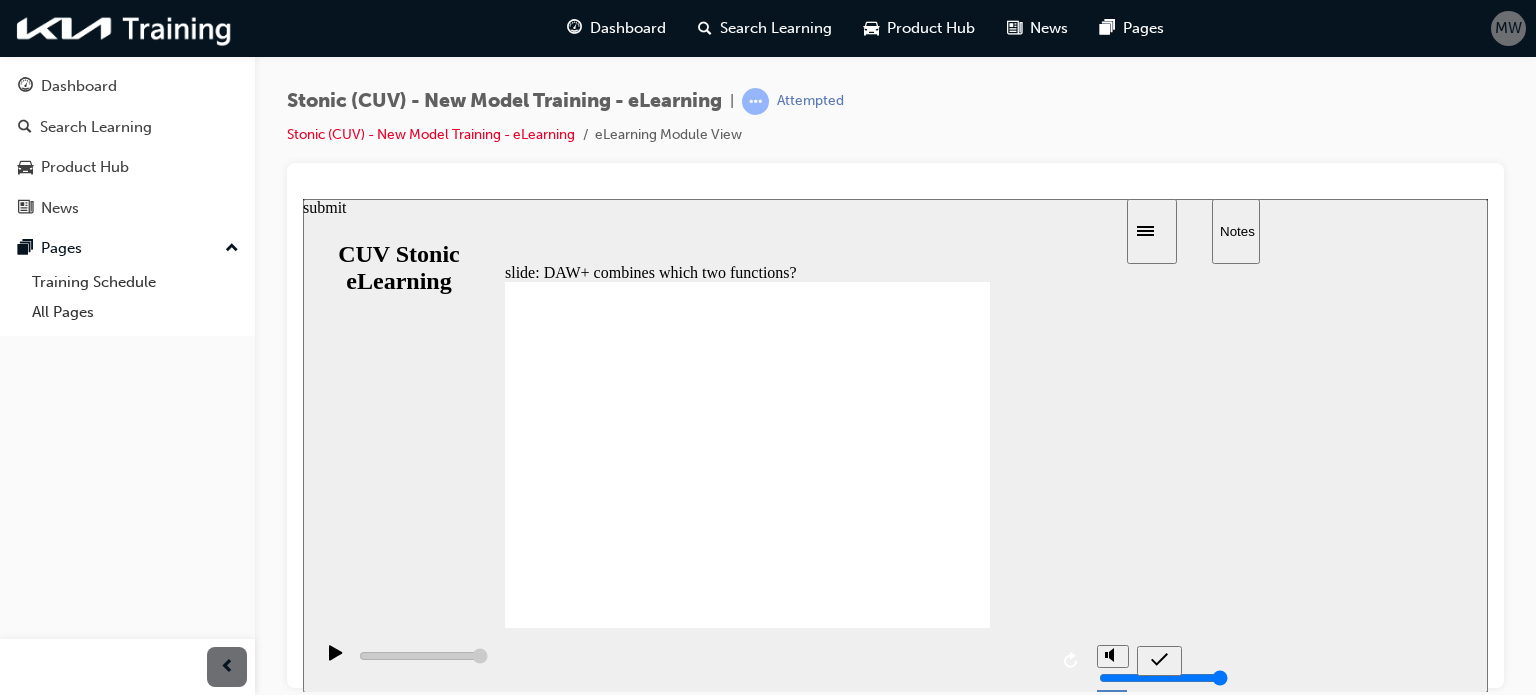 click at bounding box center (1159, 660) 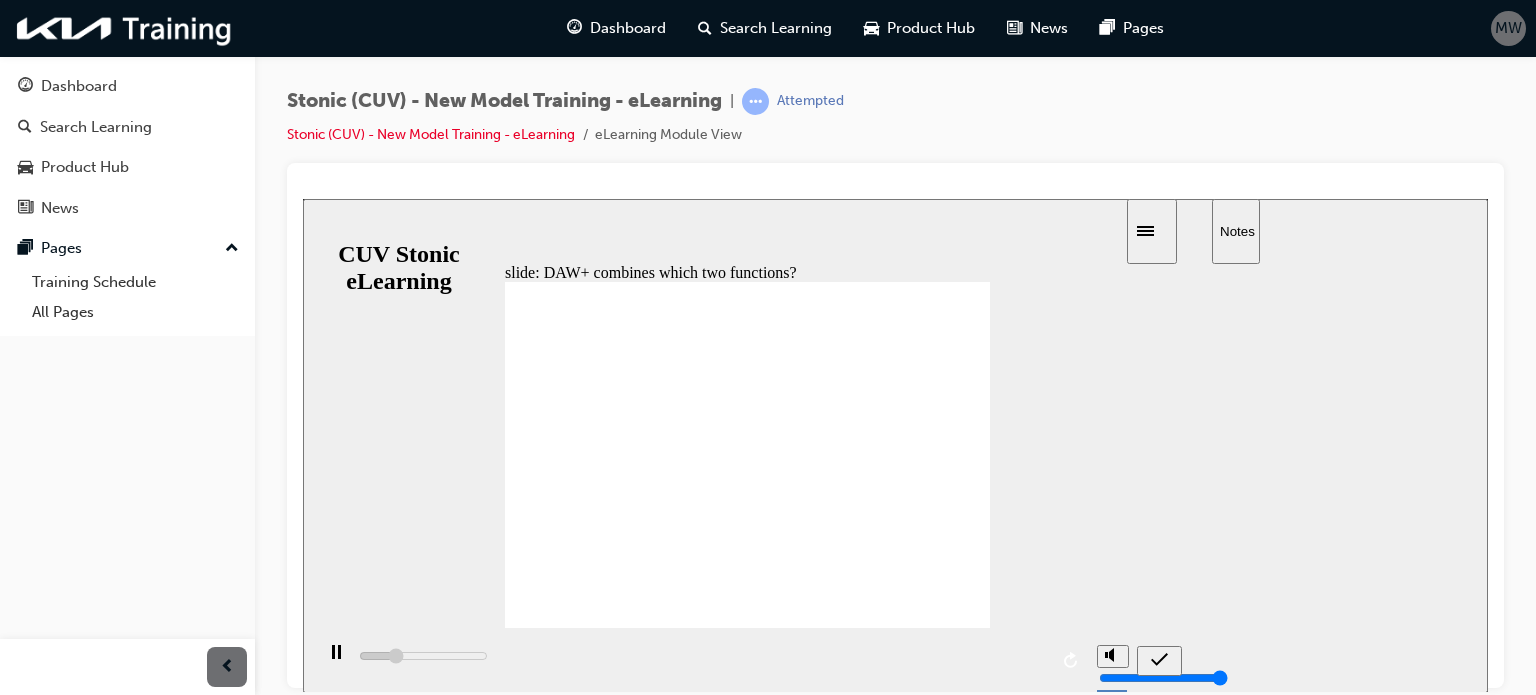 type on "5000" 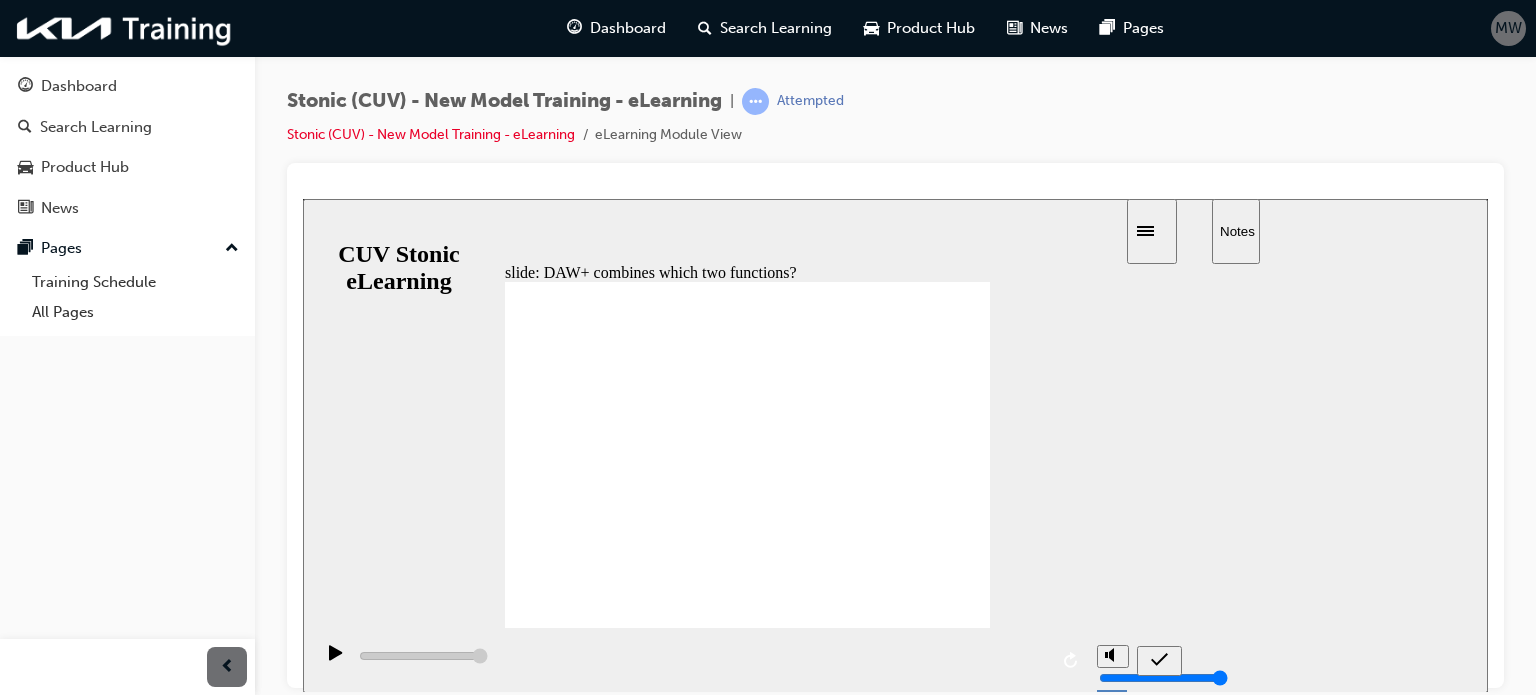 radio on "false" 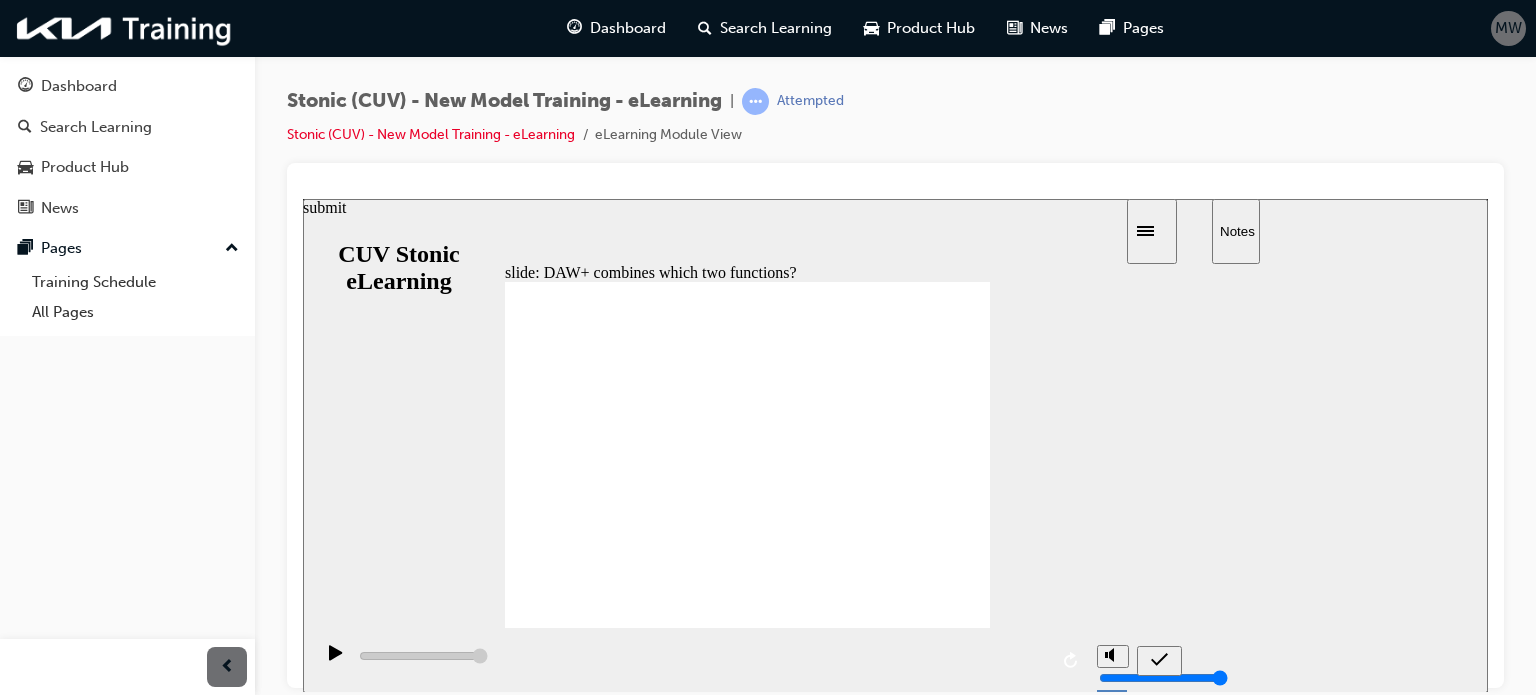 click at bounding box center (1159, 660) 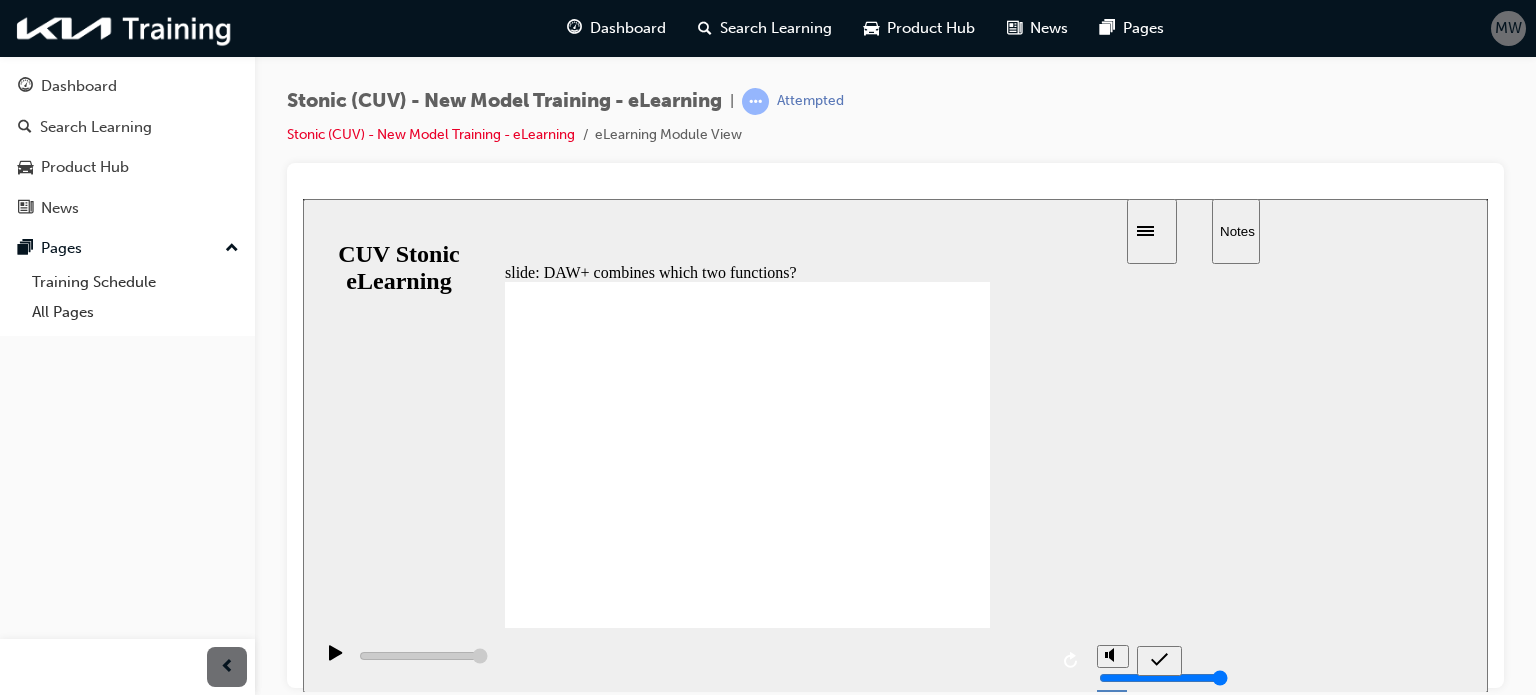 click 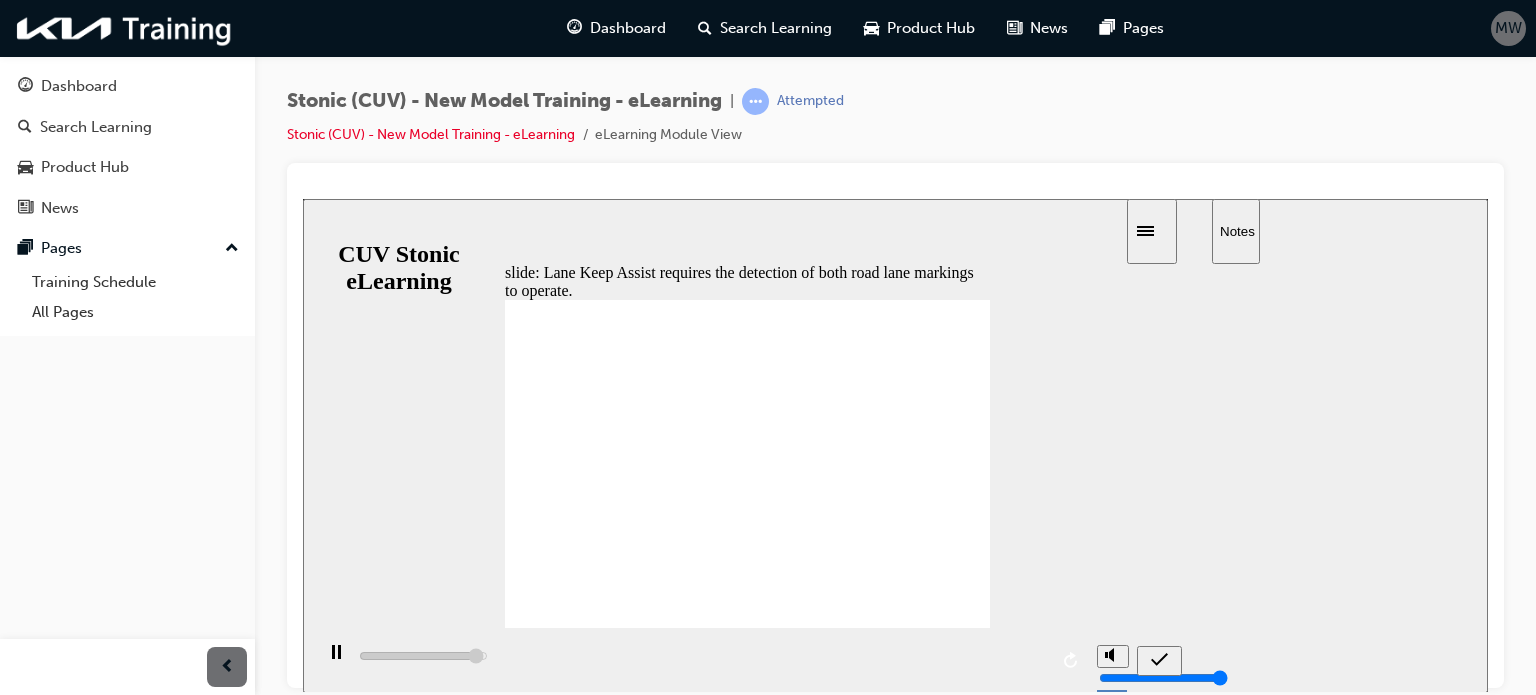drag, startPoint x: 782, startPoint y: 497, endPoint x: 578, endPoint y: 452, distance: 208.90428 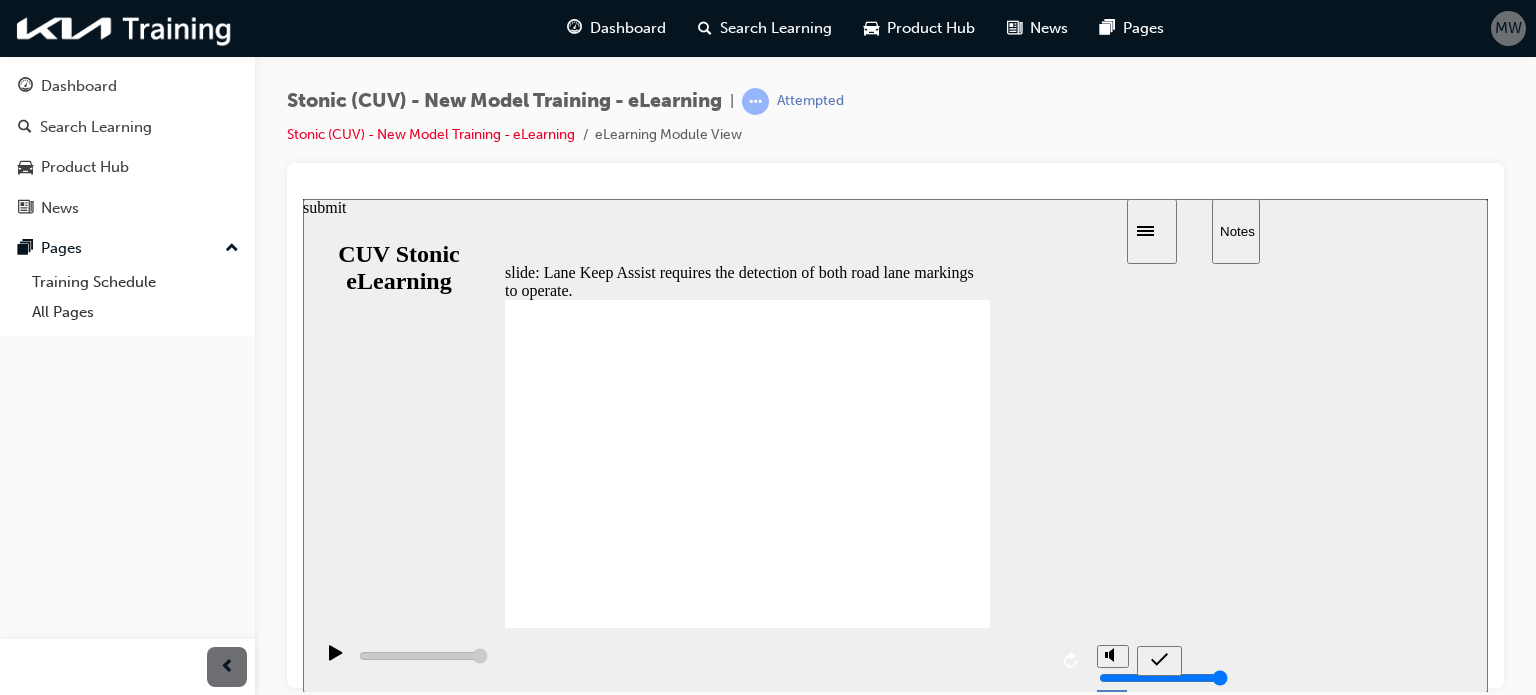 click 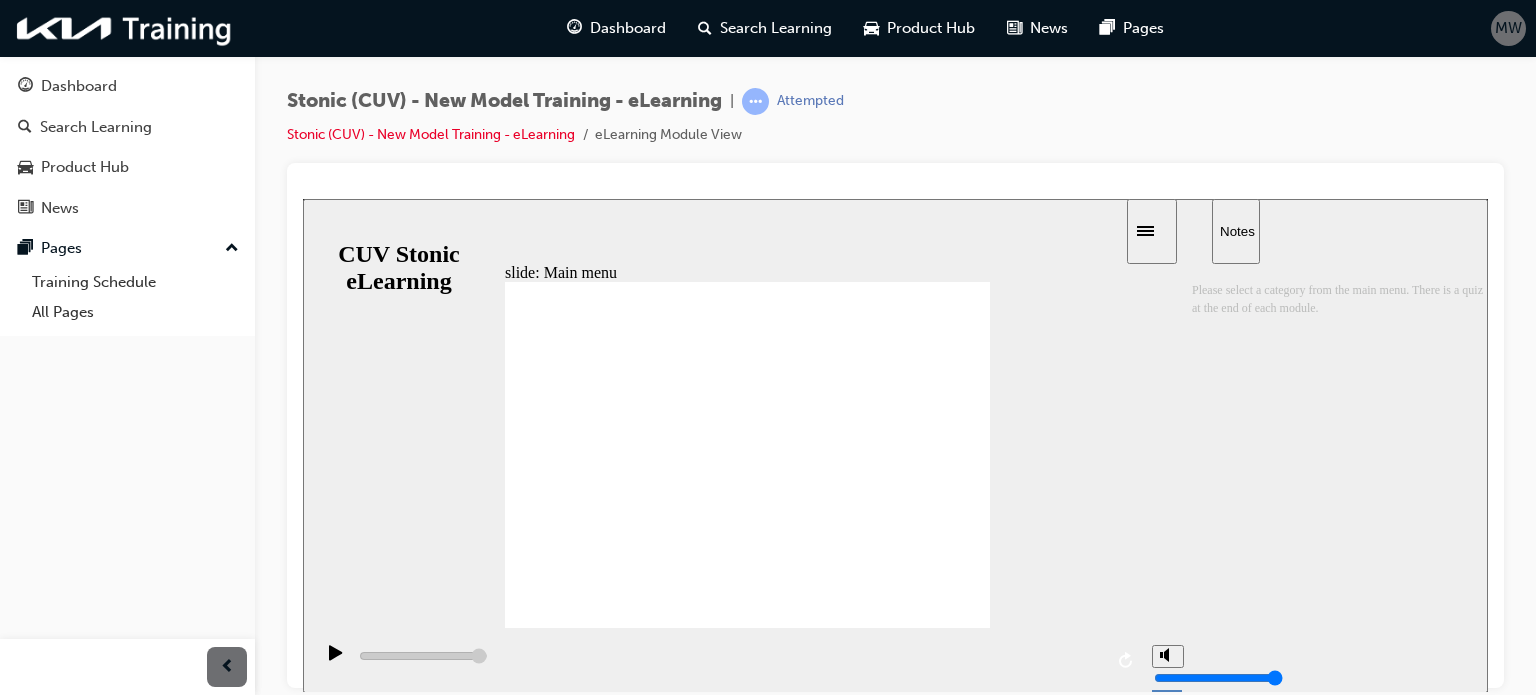 click 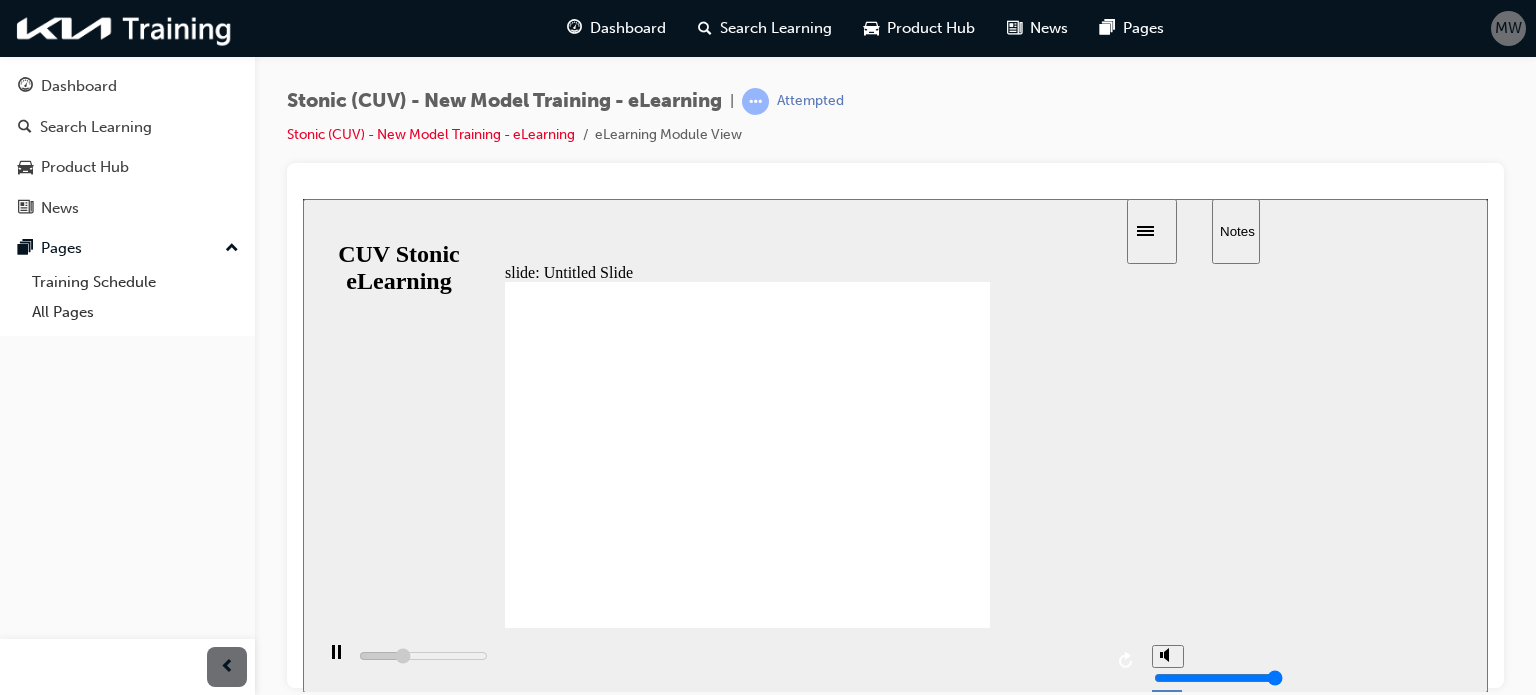 click 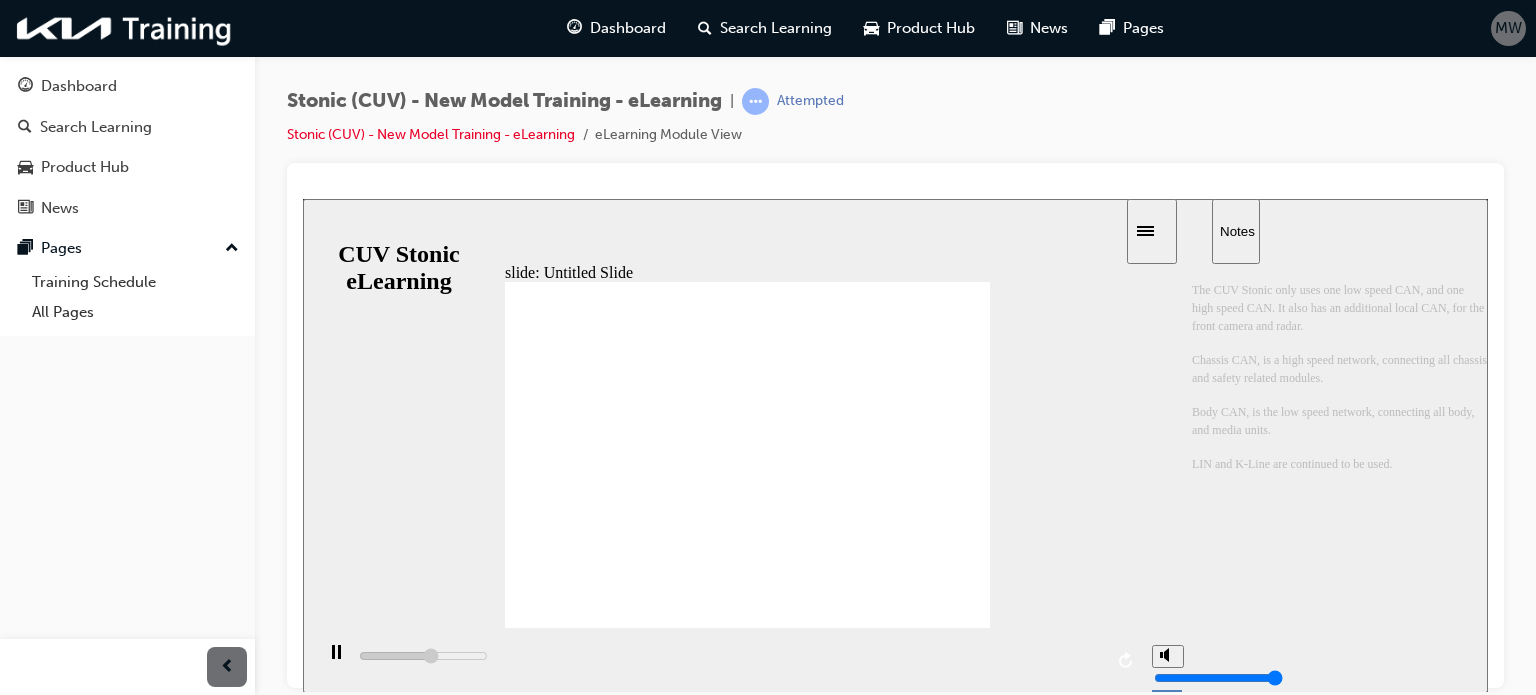 click 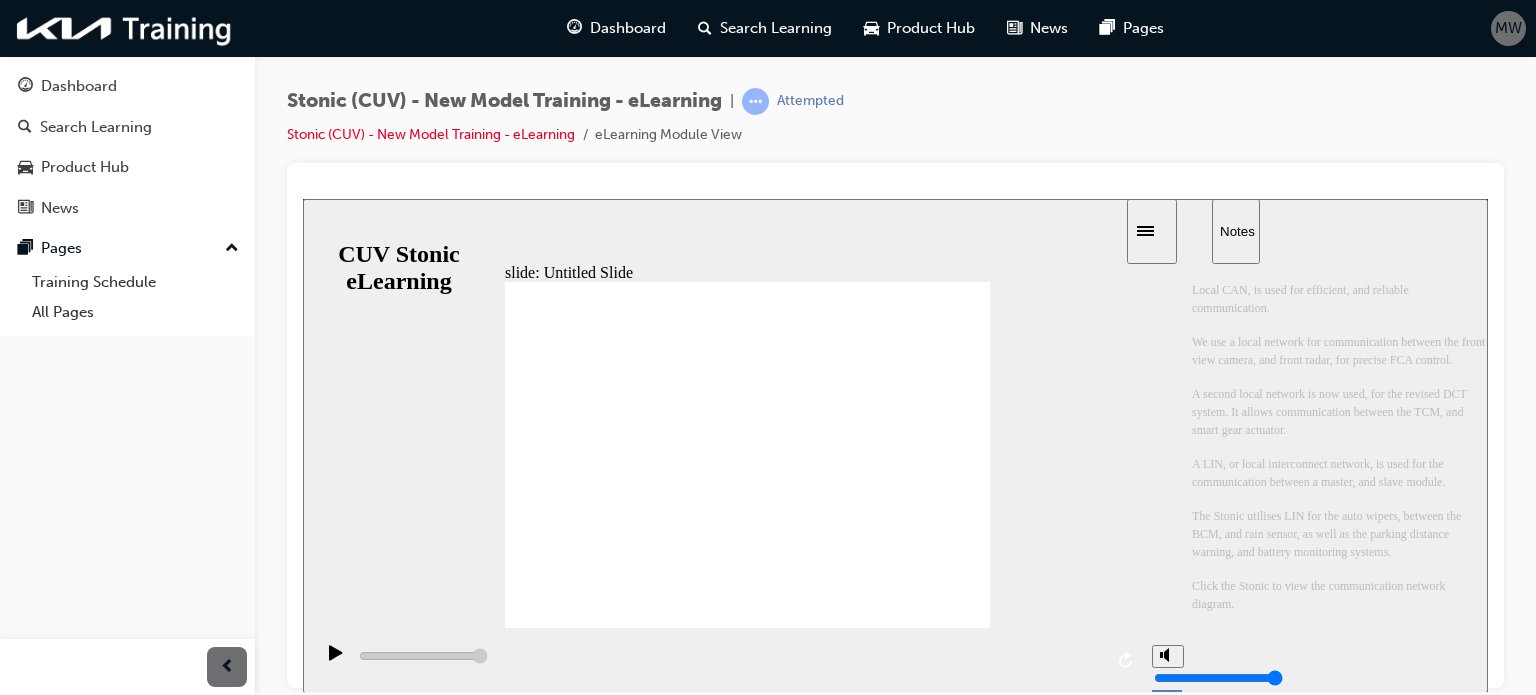 click 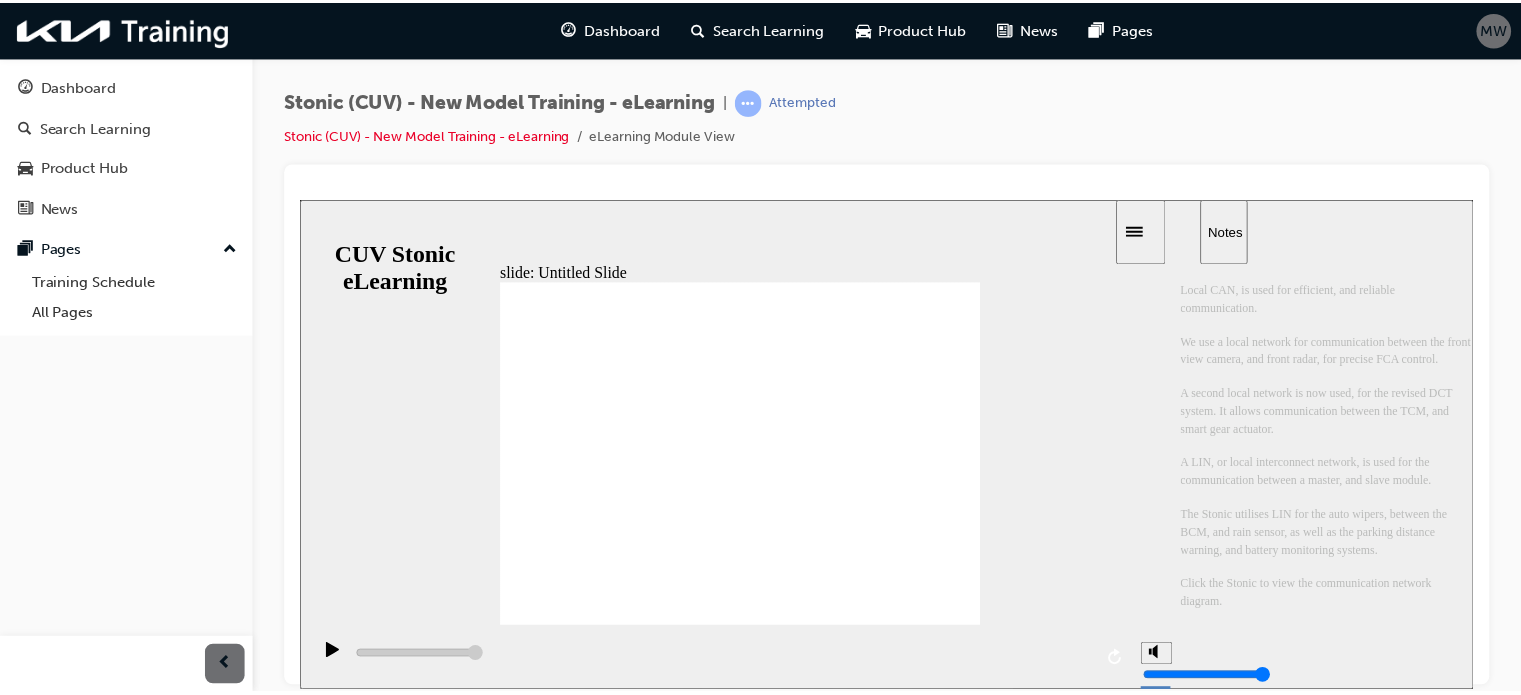 scroll, scrollTop: 0, scrollLeft: 0, axis: both 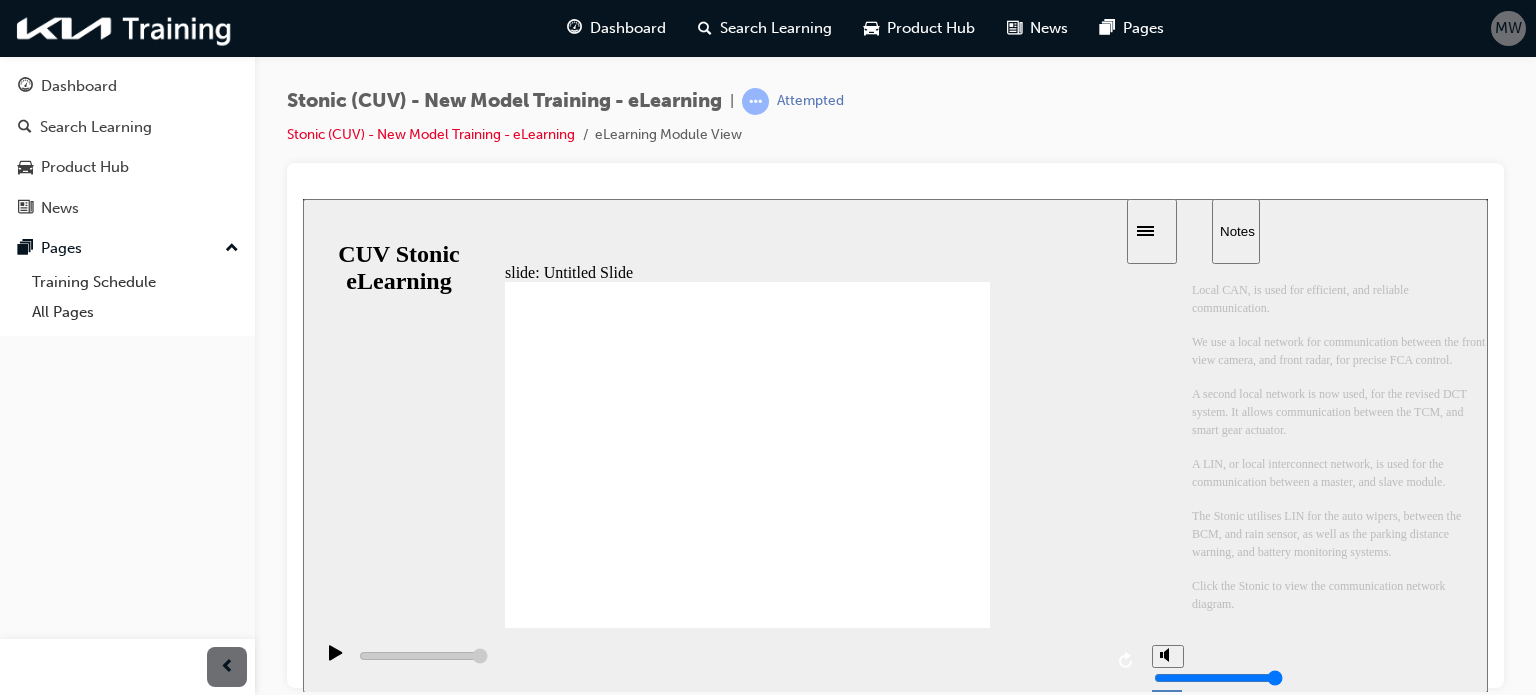 click 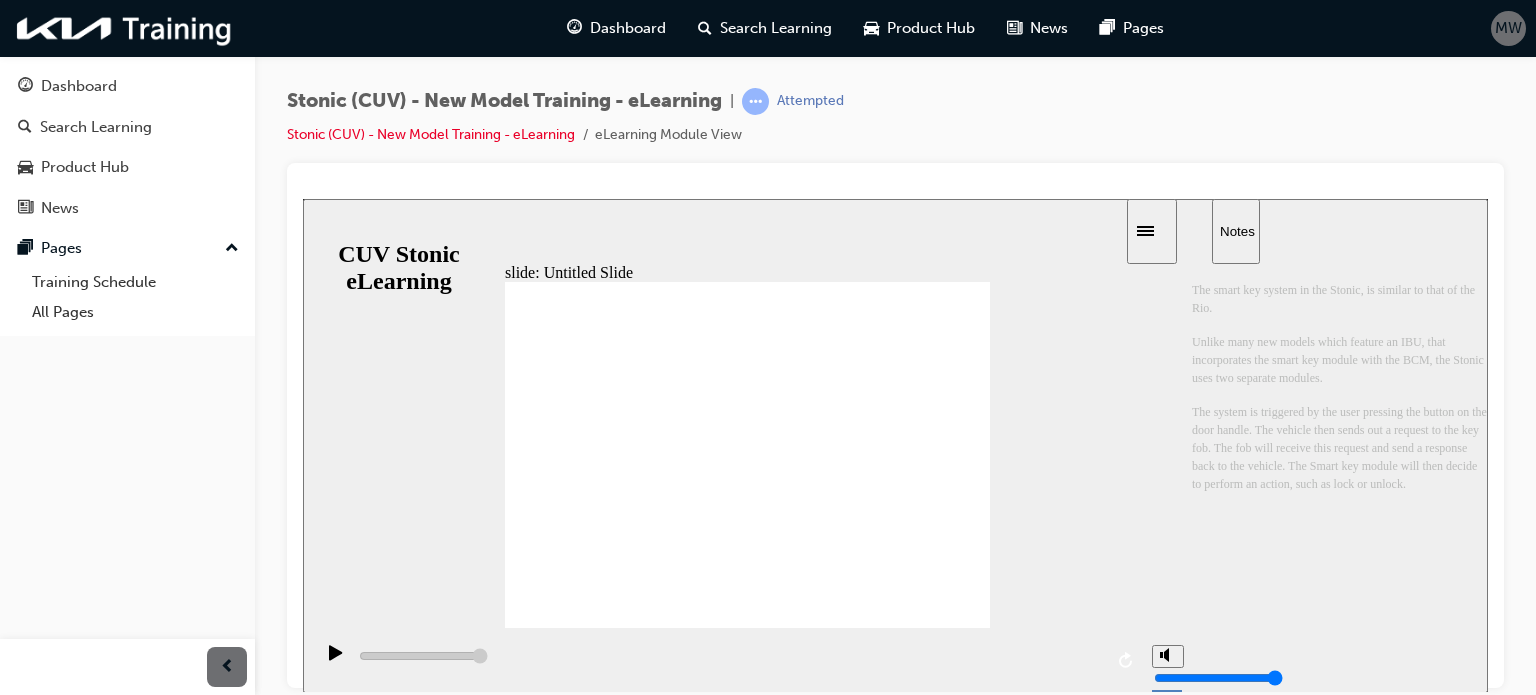 click 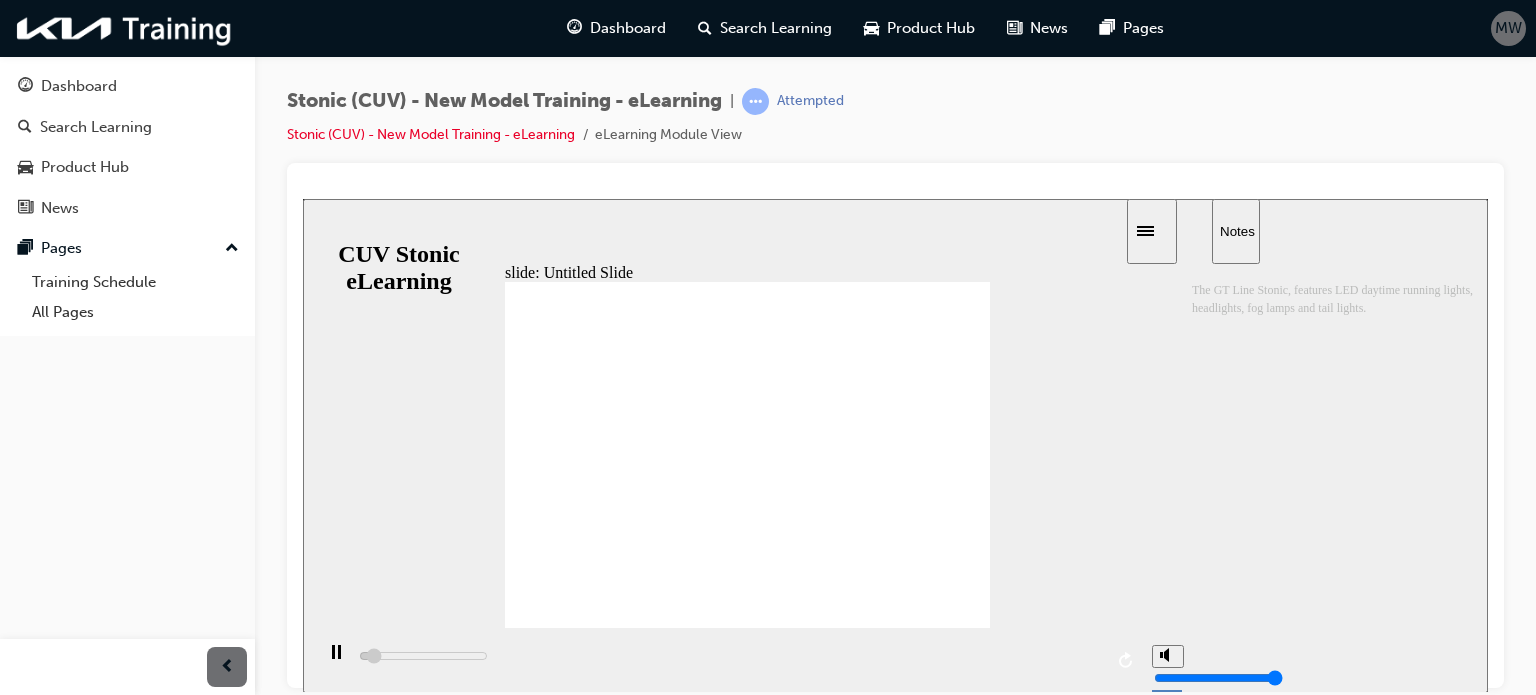 click at bounding box center [747, 1189] 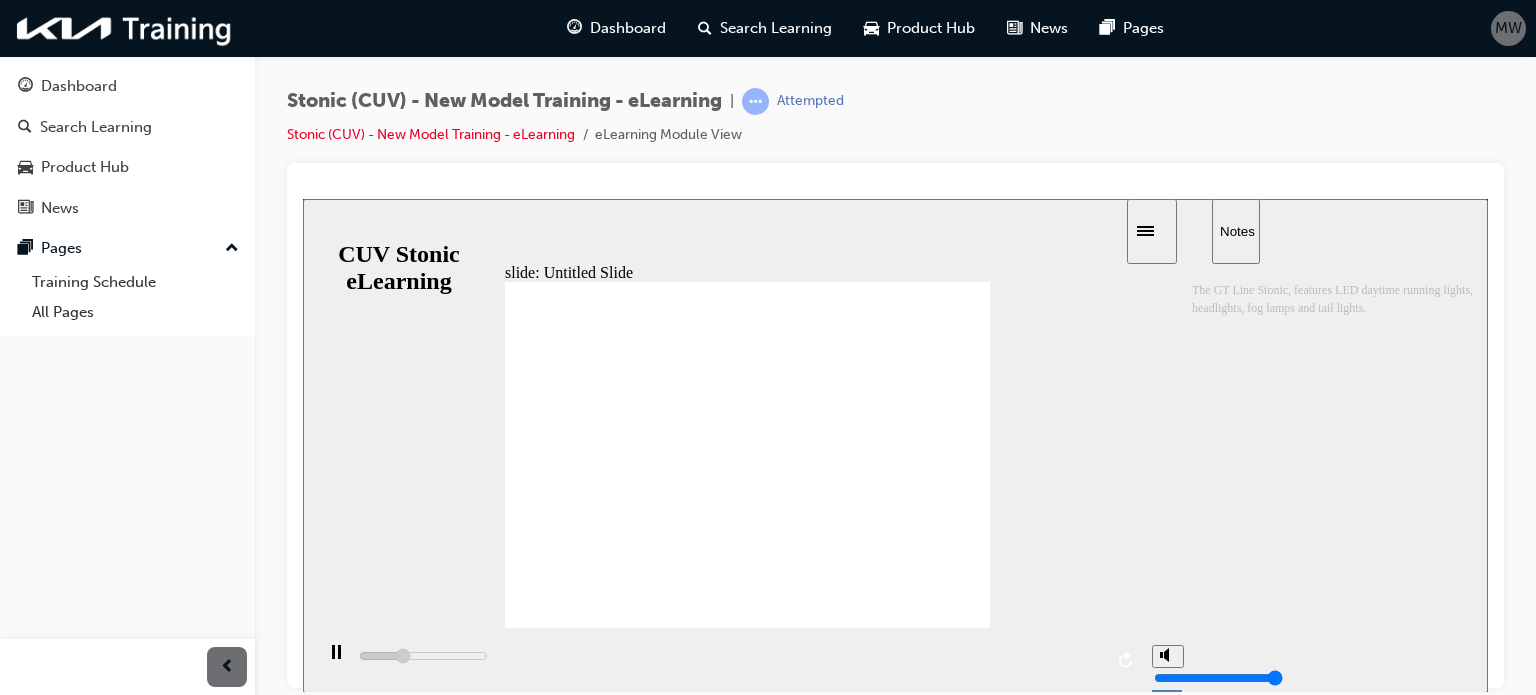 click 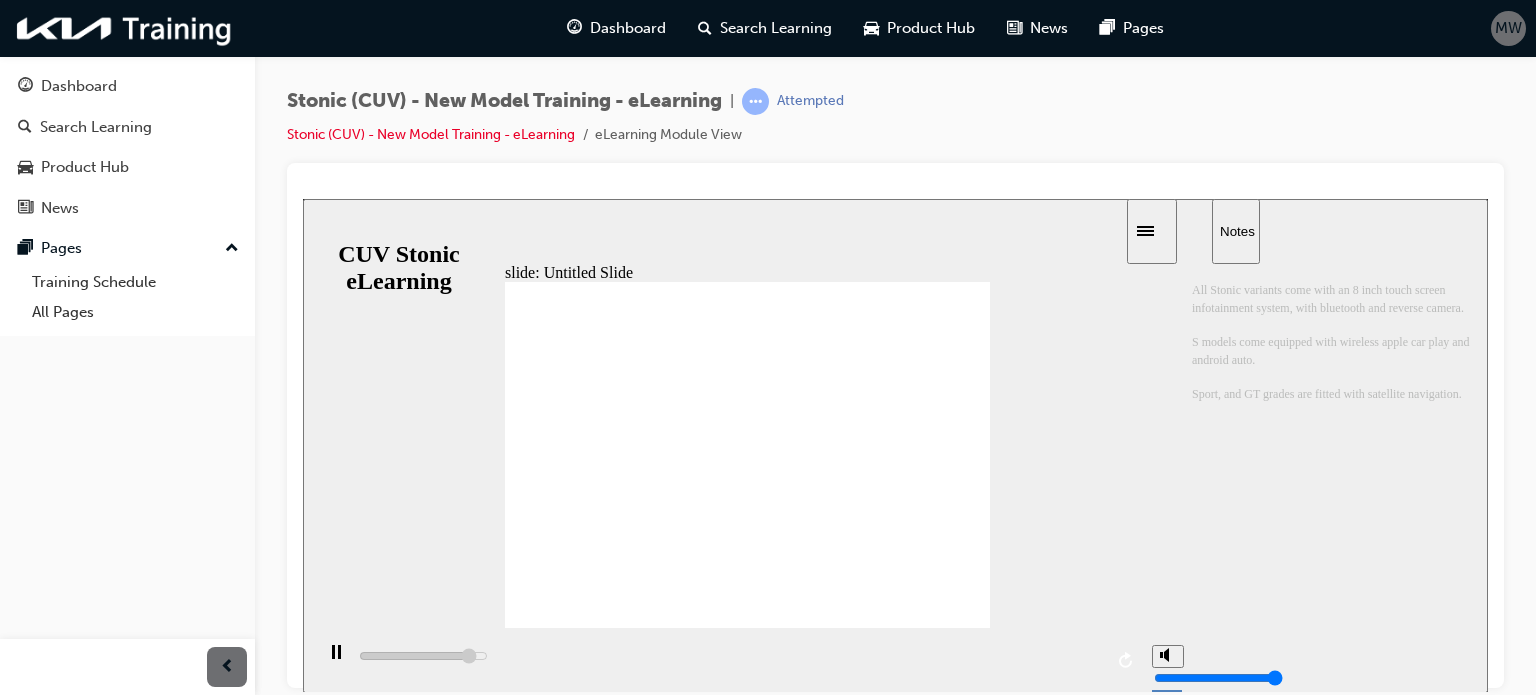 click 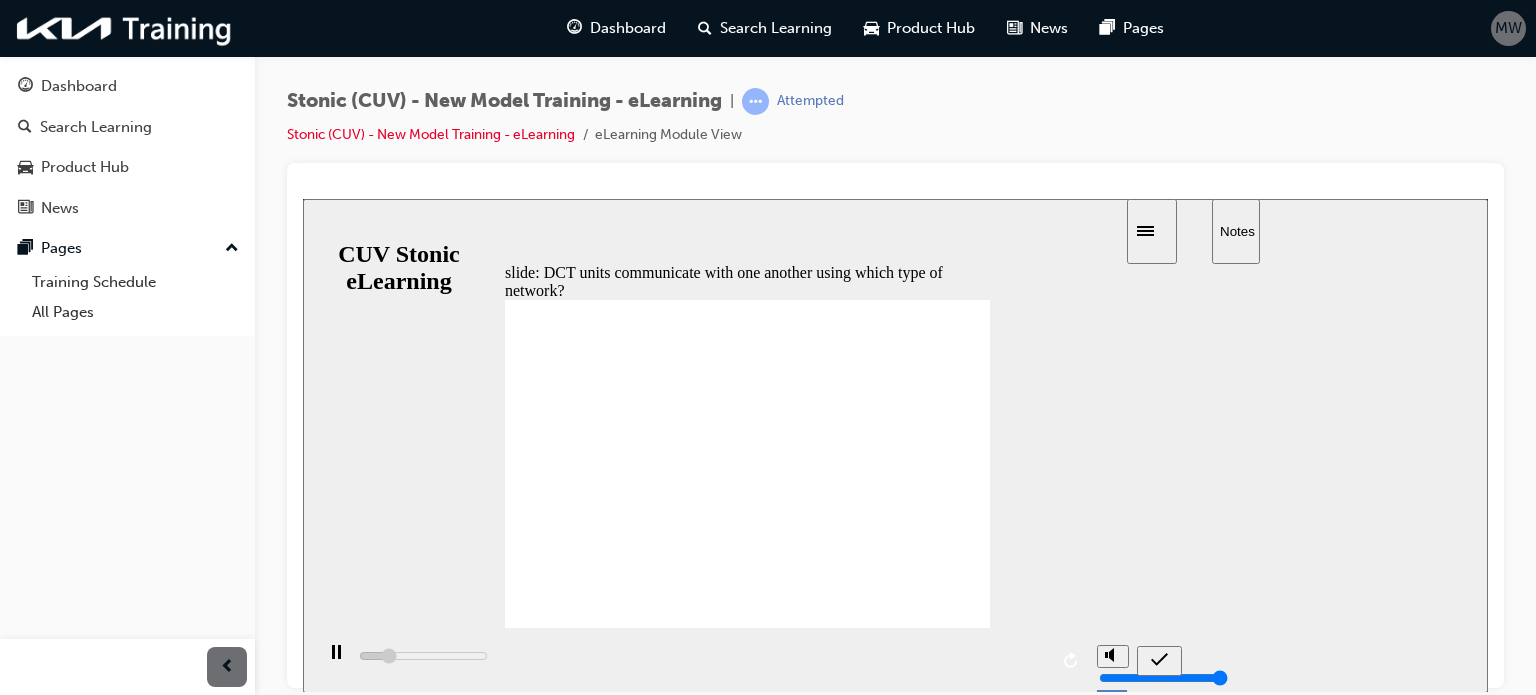 type on "6700" 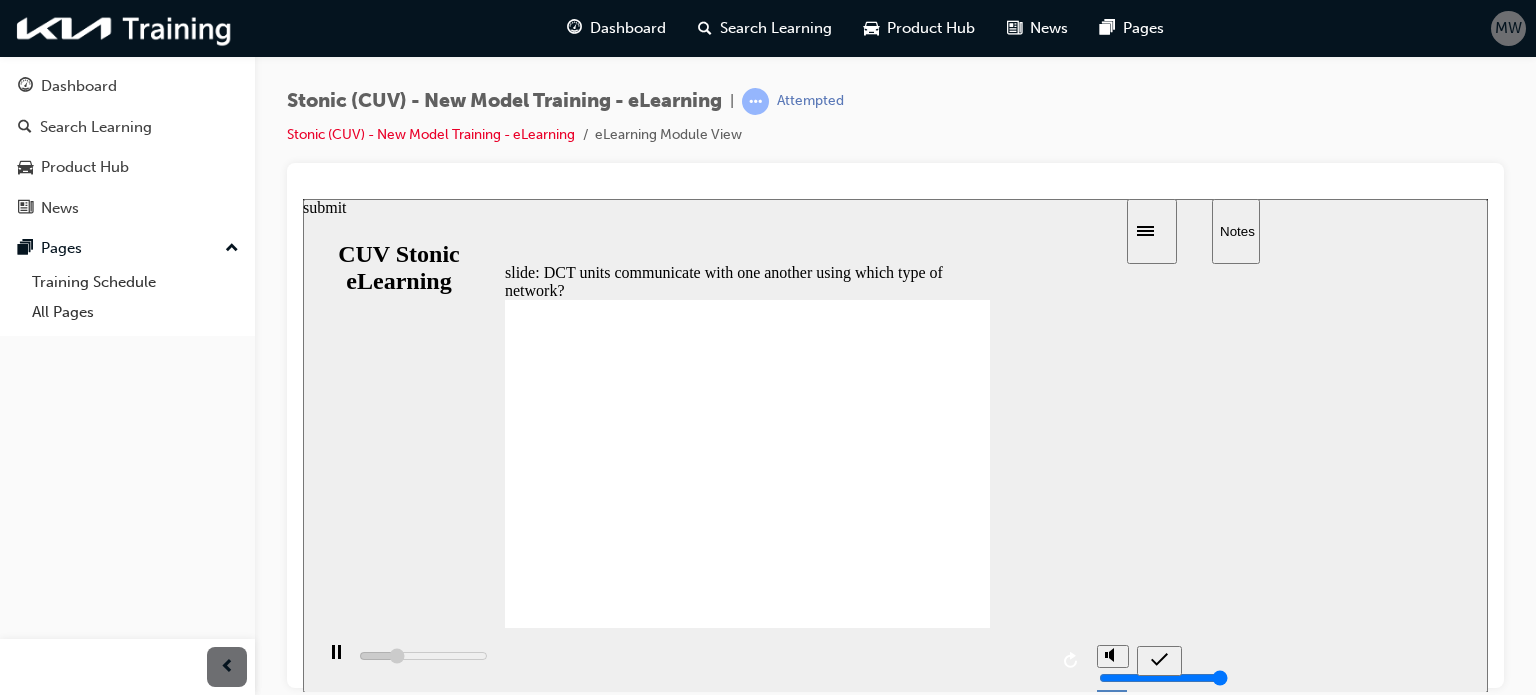click 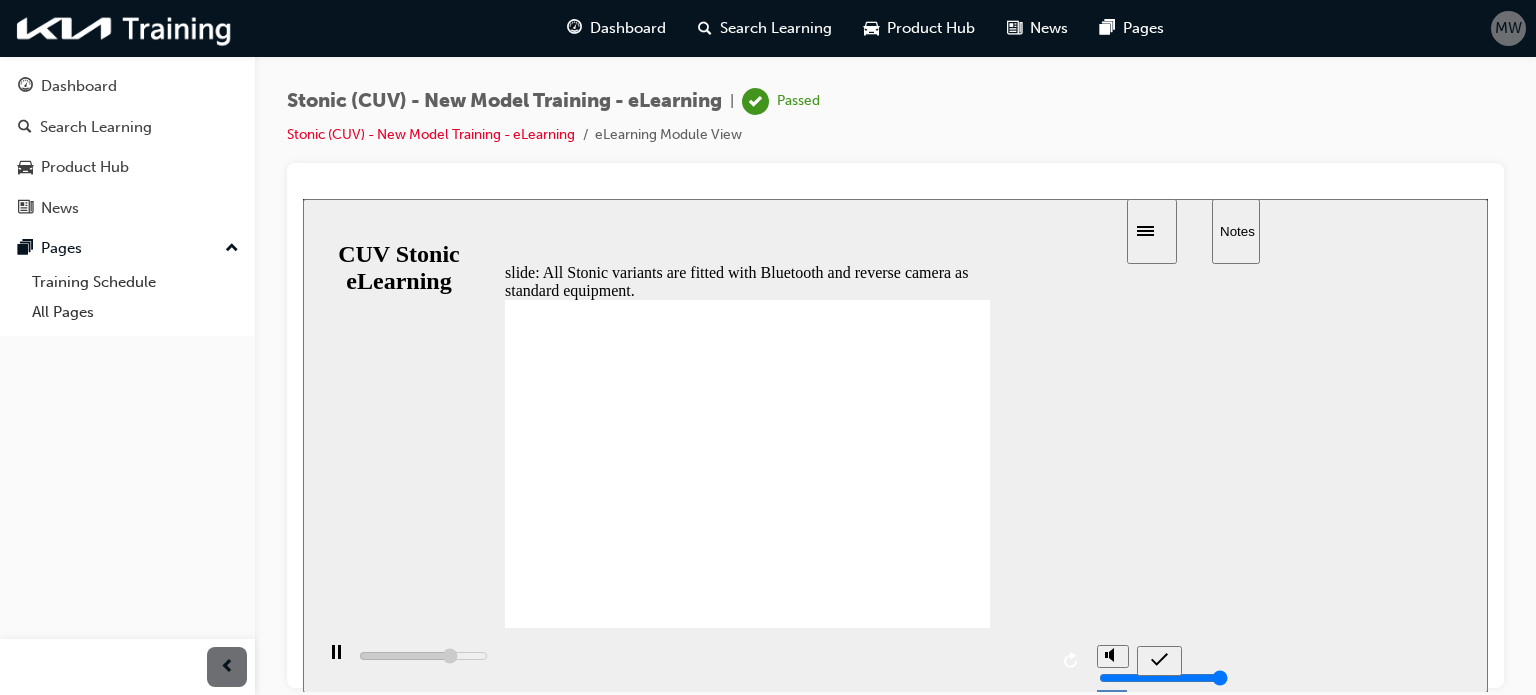 type on "4200" 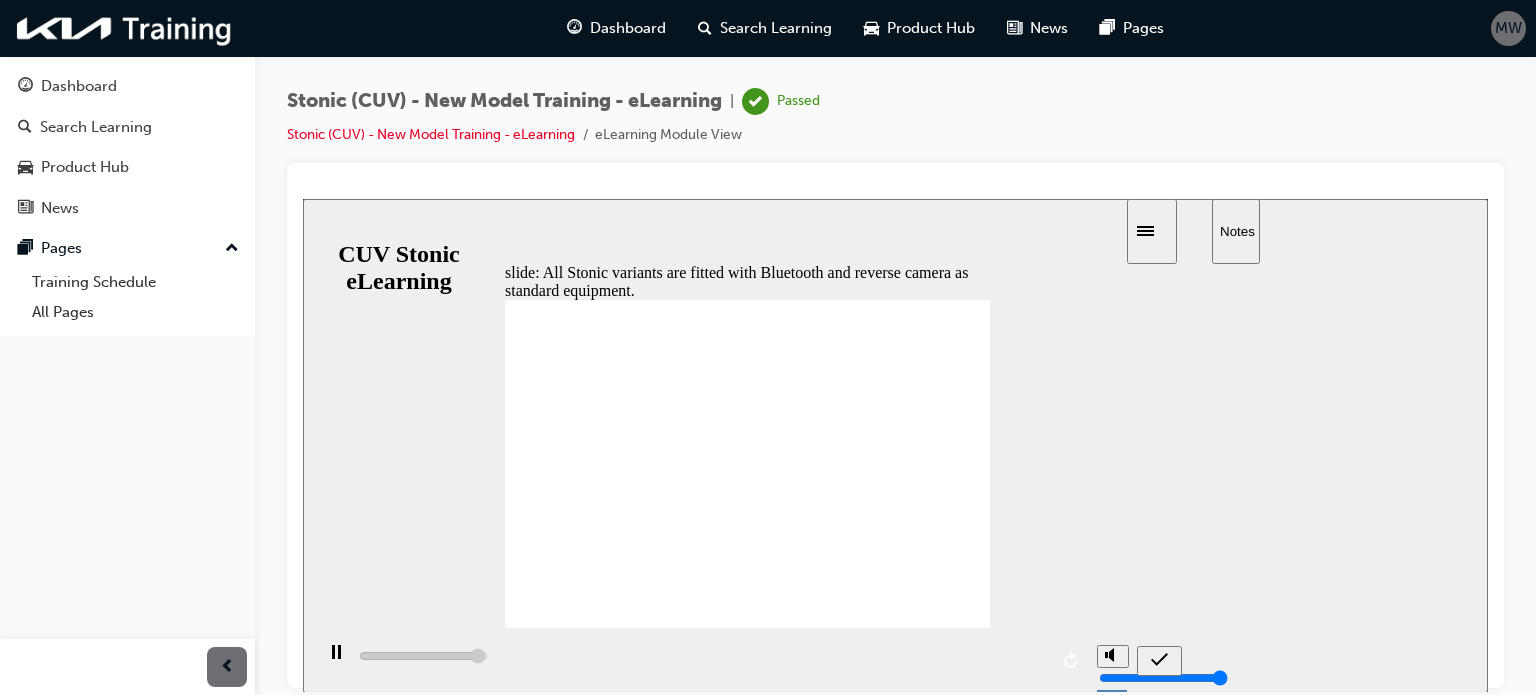type on "5600" 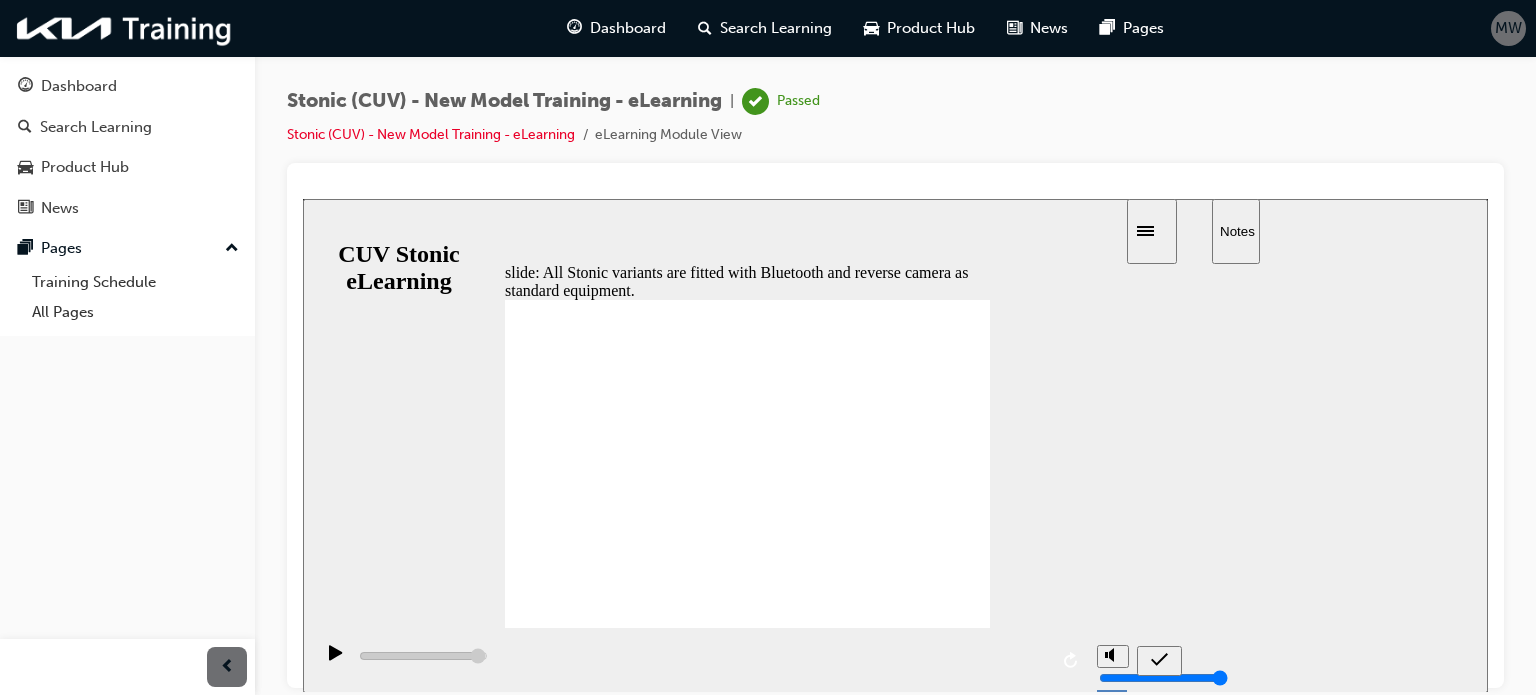 radio on "true" 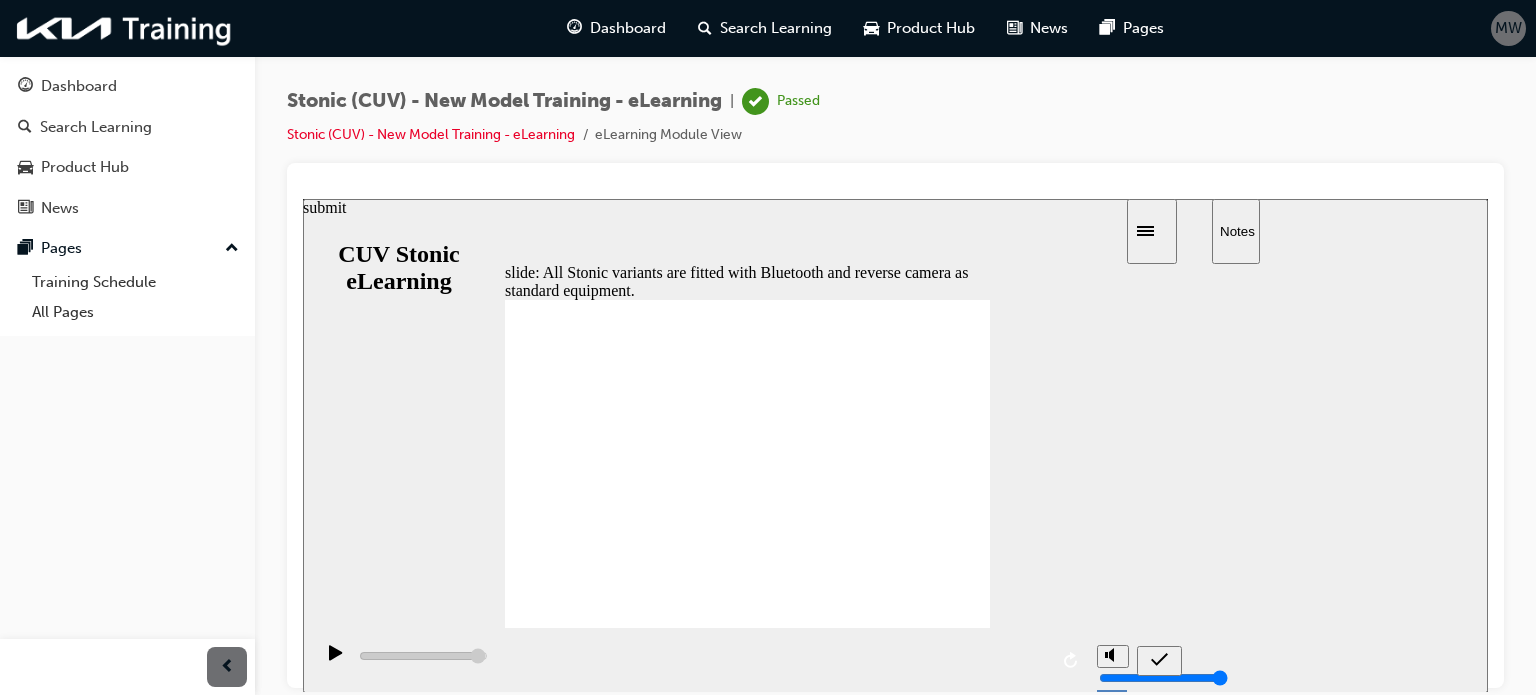 click at bounding box center [1159, 660] 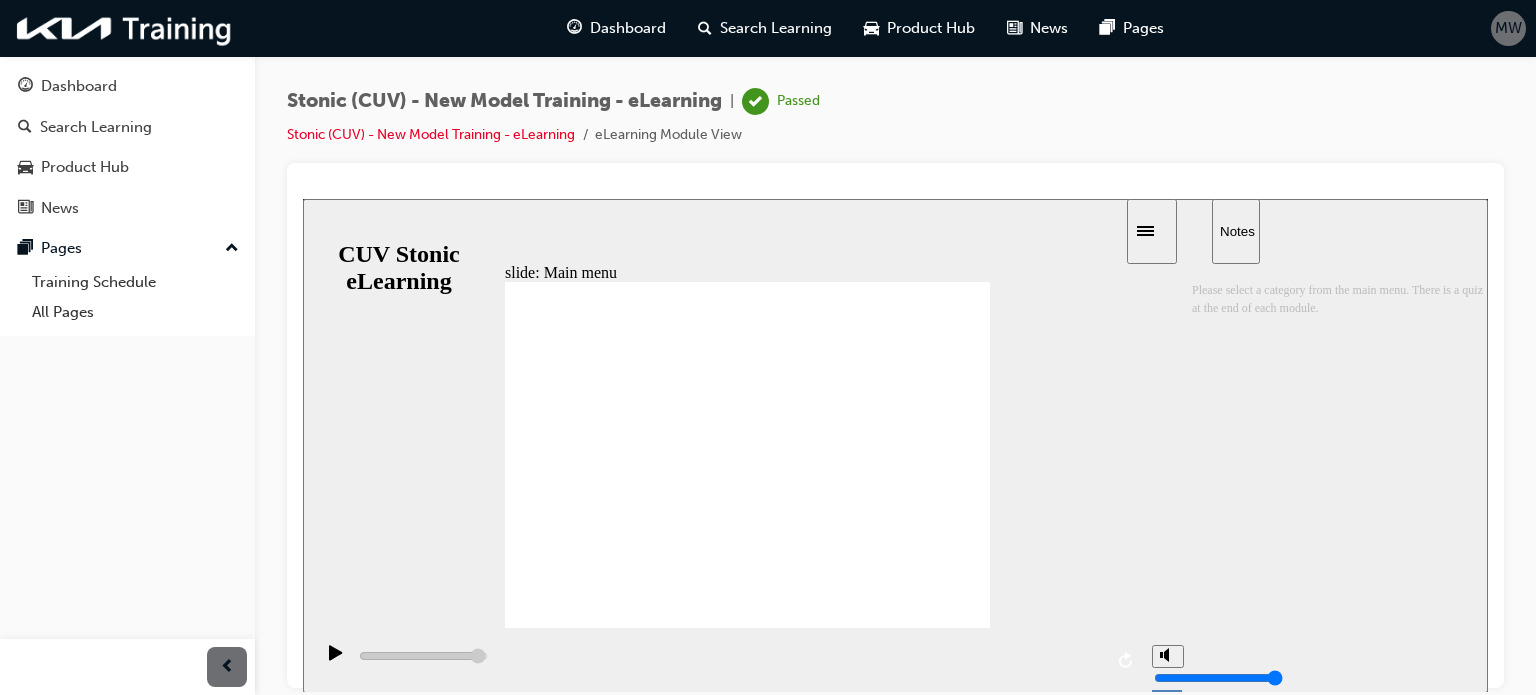 type on "6300" 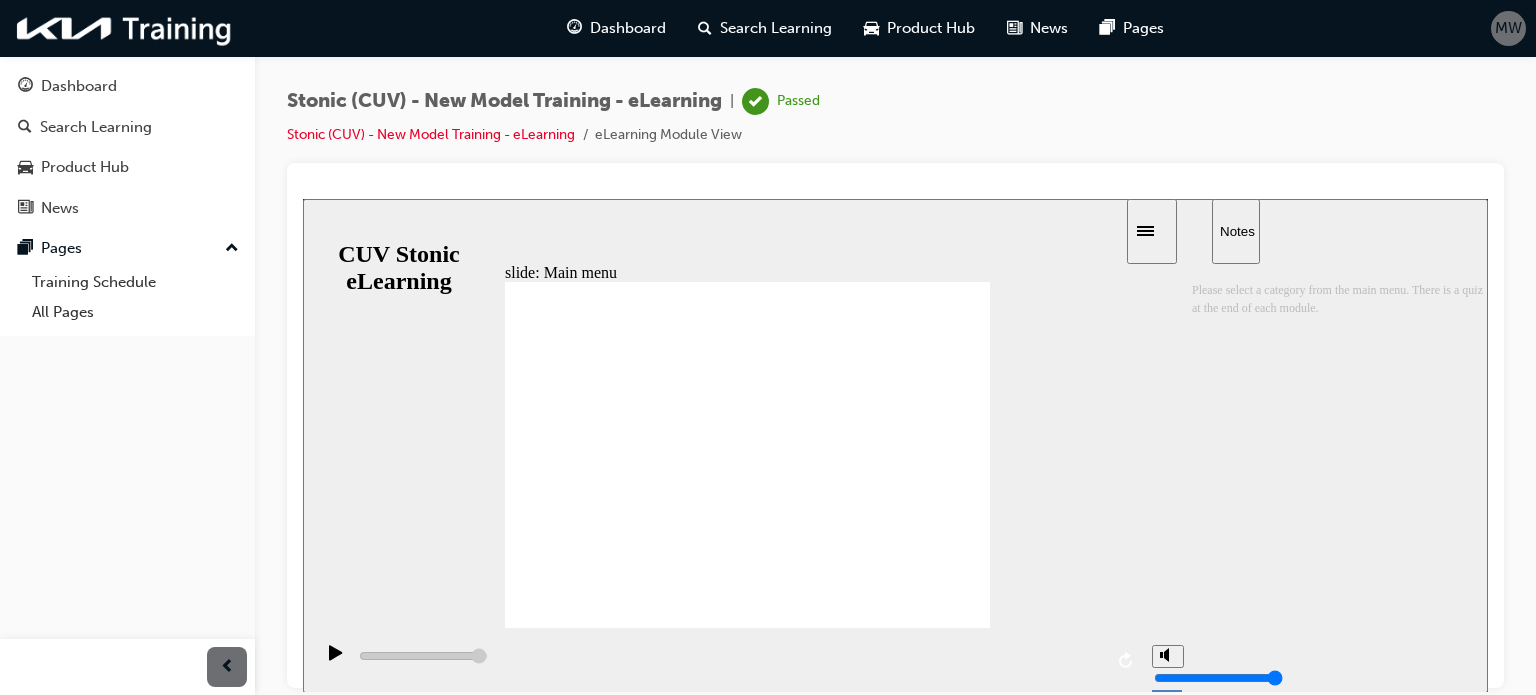 click 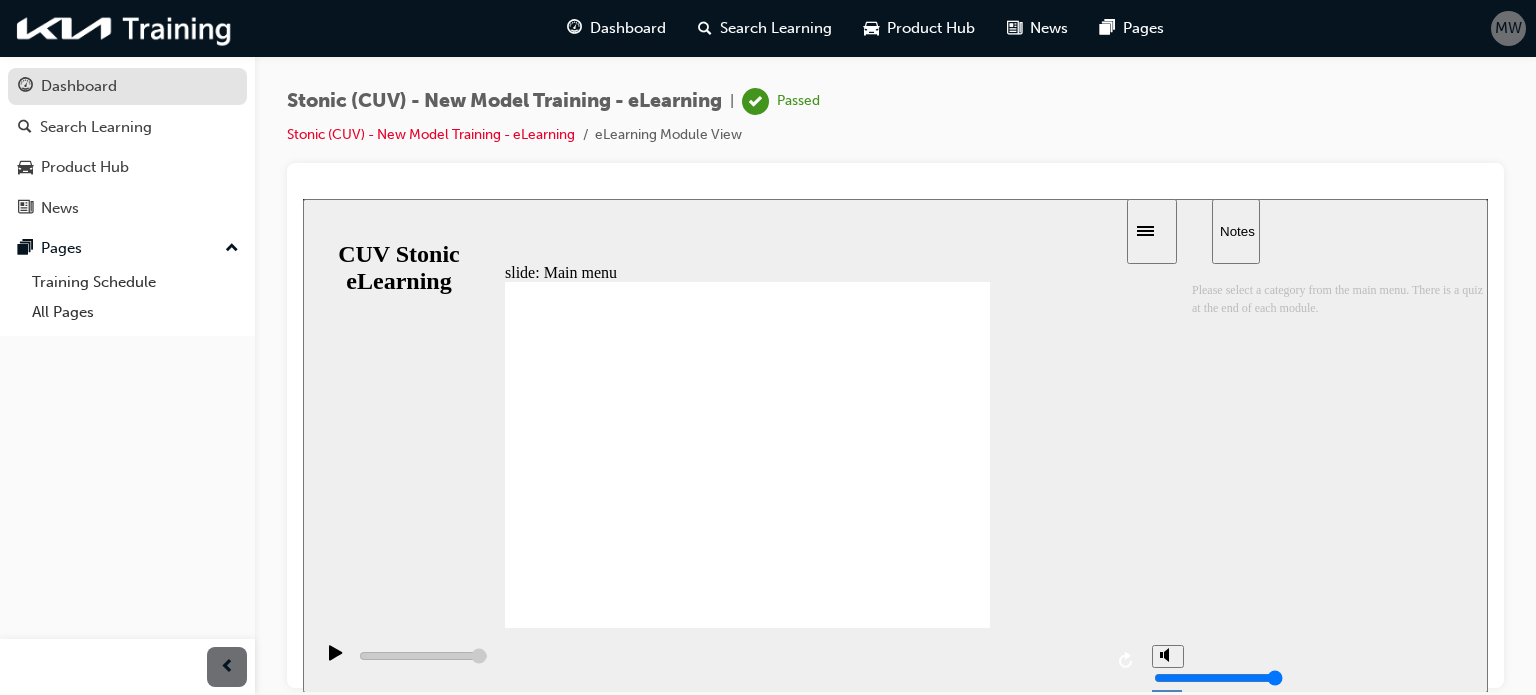 click on "Dashboard" at bounding box center [79, 86] 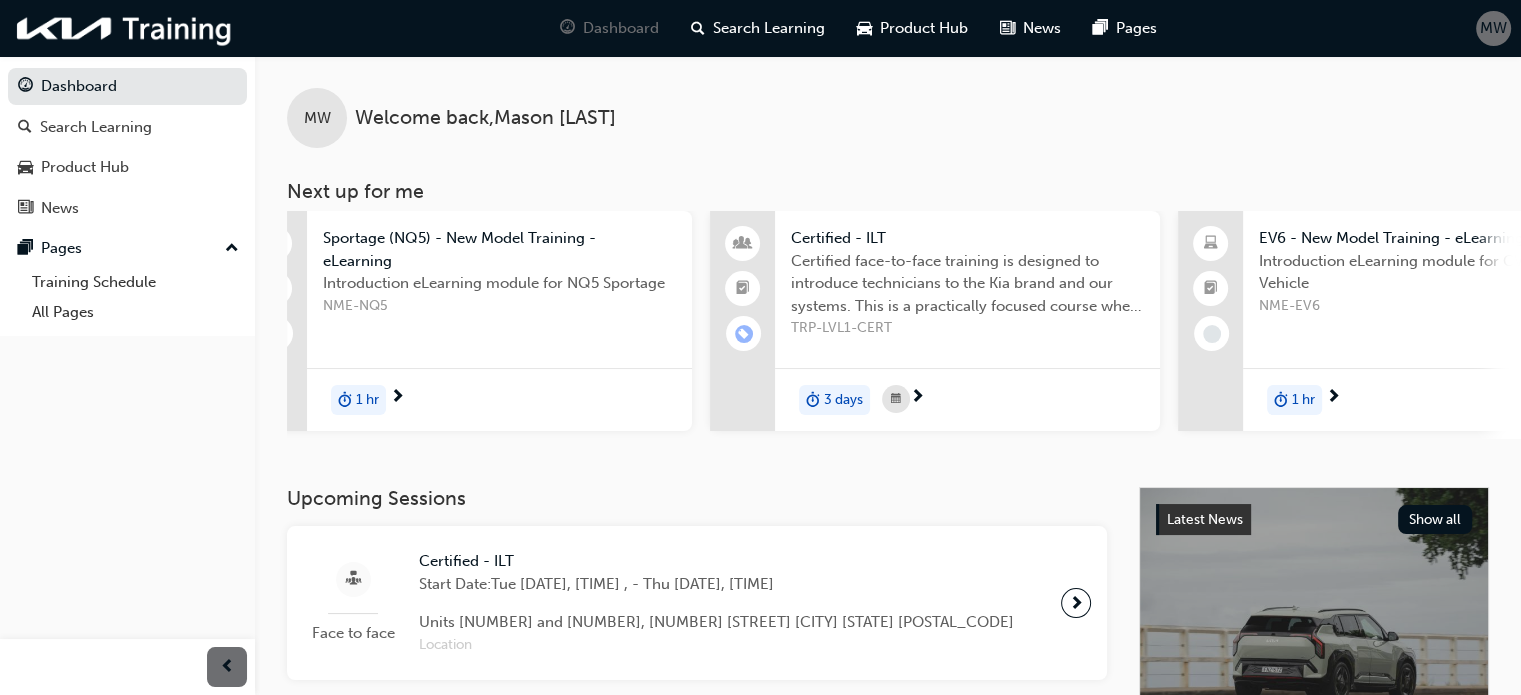 scroll, scrollTop: 0, scrollLeft: 0, axis: both 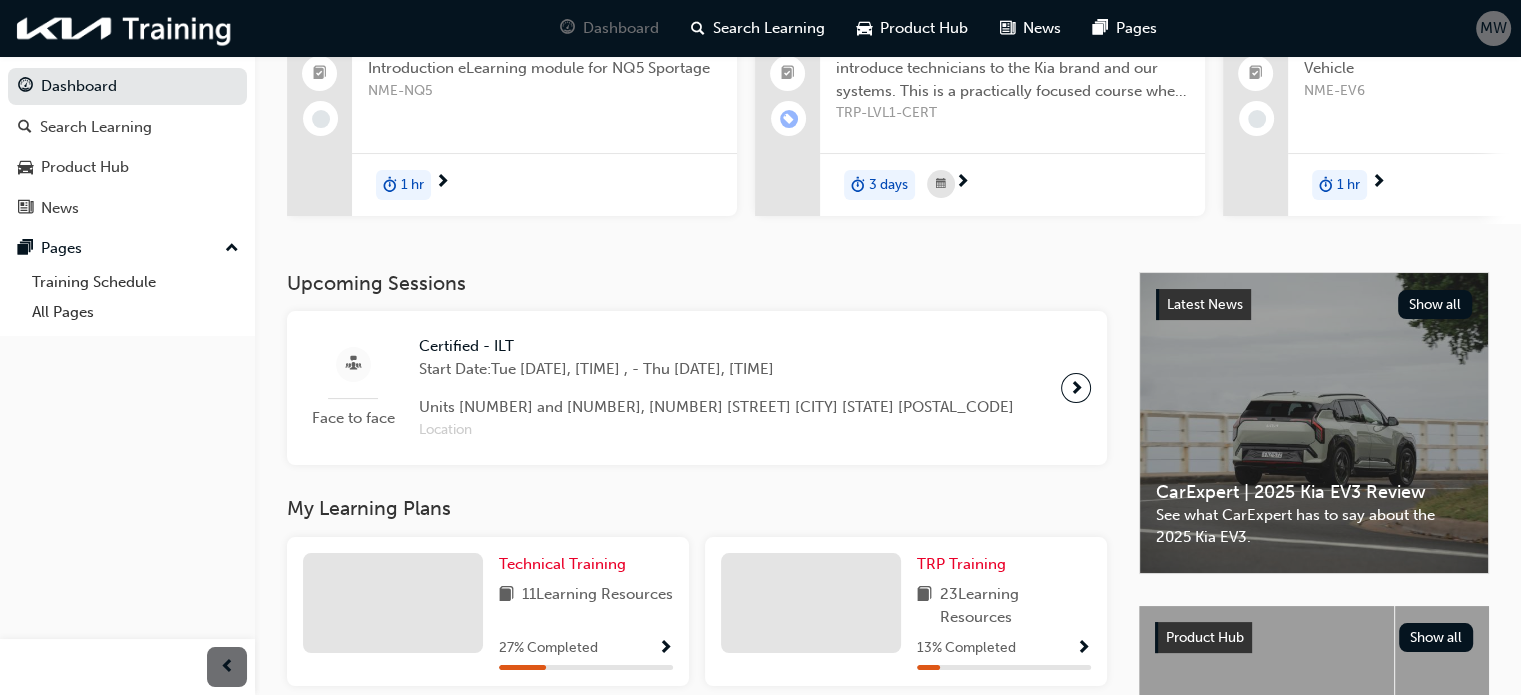 click at bounding box center [1076, 388] 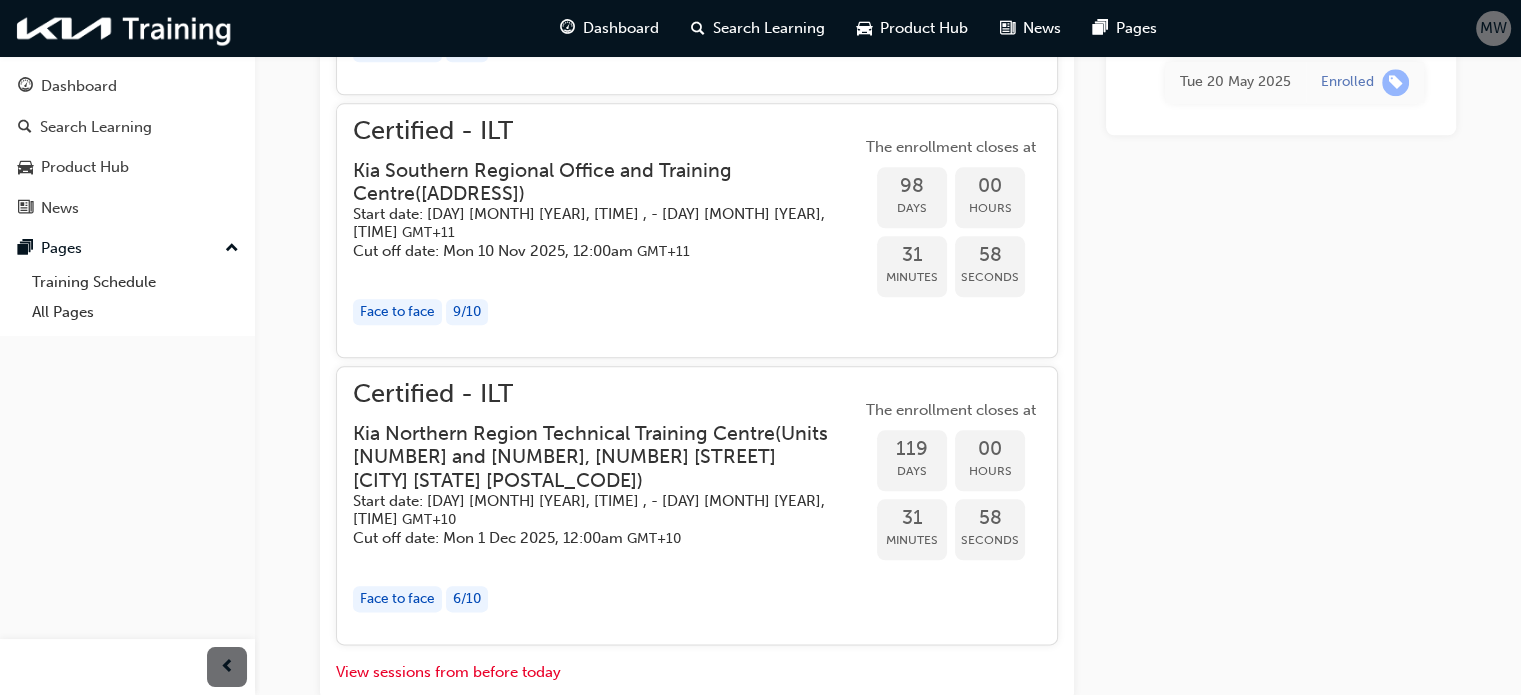 scroll, scrollTop: 2263, scrollLeft: 0, axis: vertical 